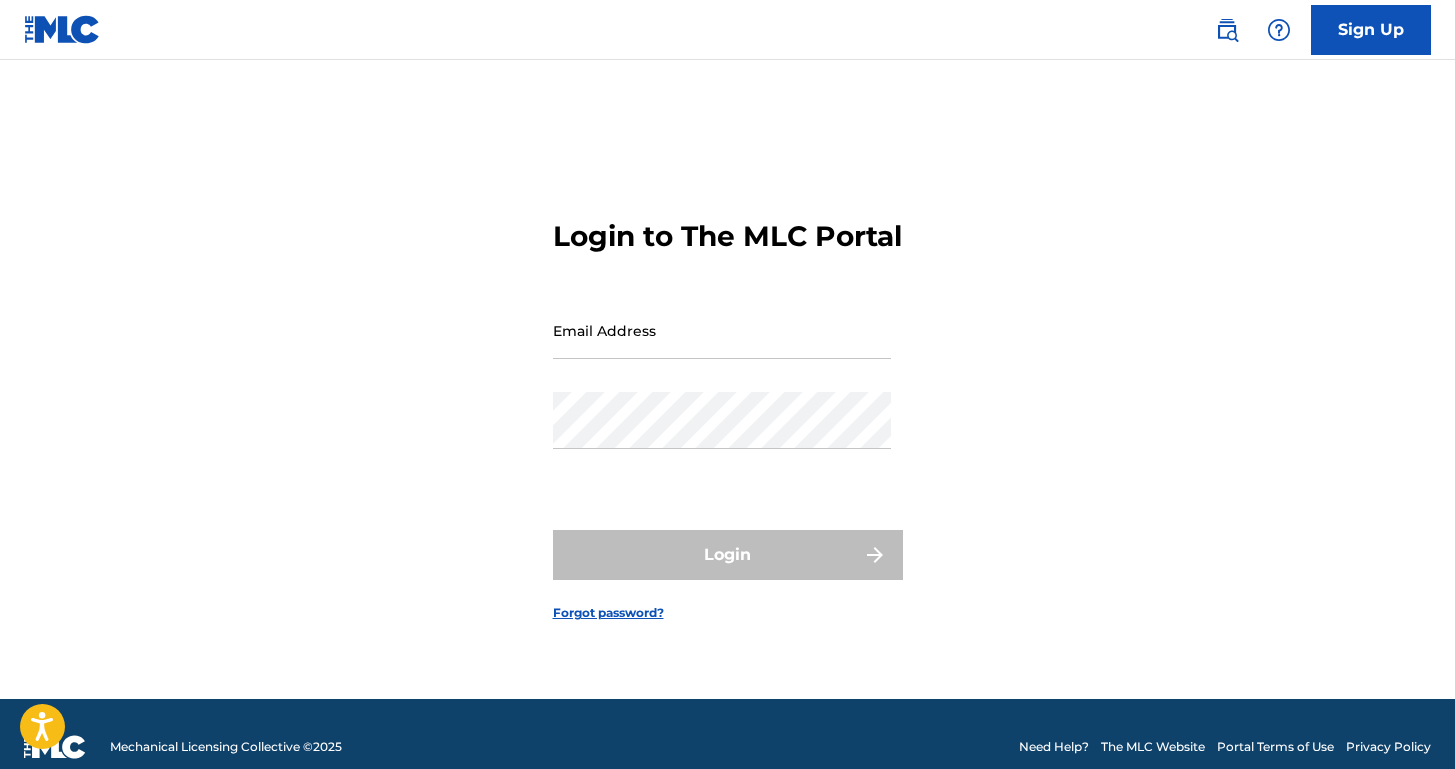 scroll, scrollTop: 0, scrollLeft: 0, axis: both 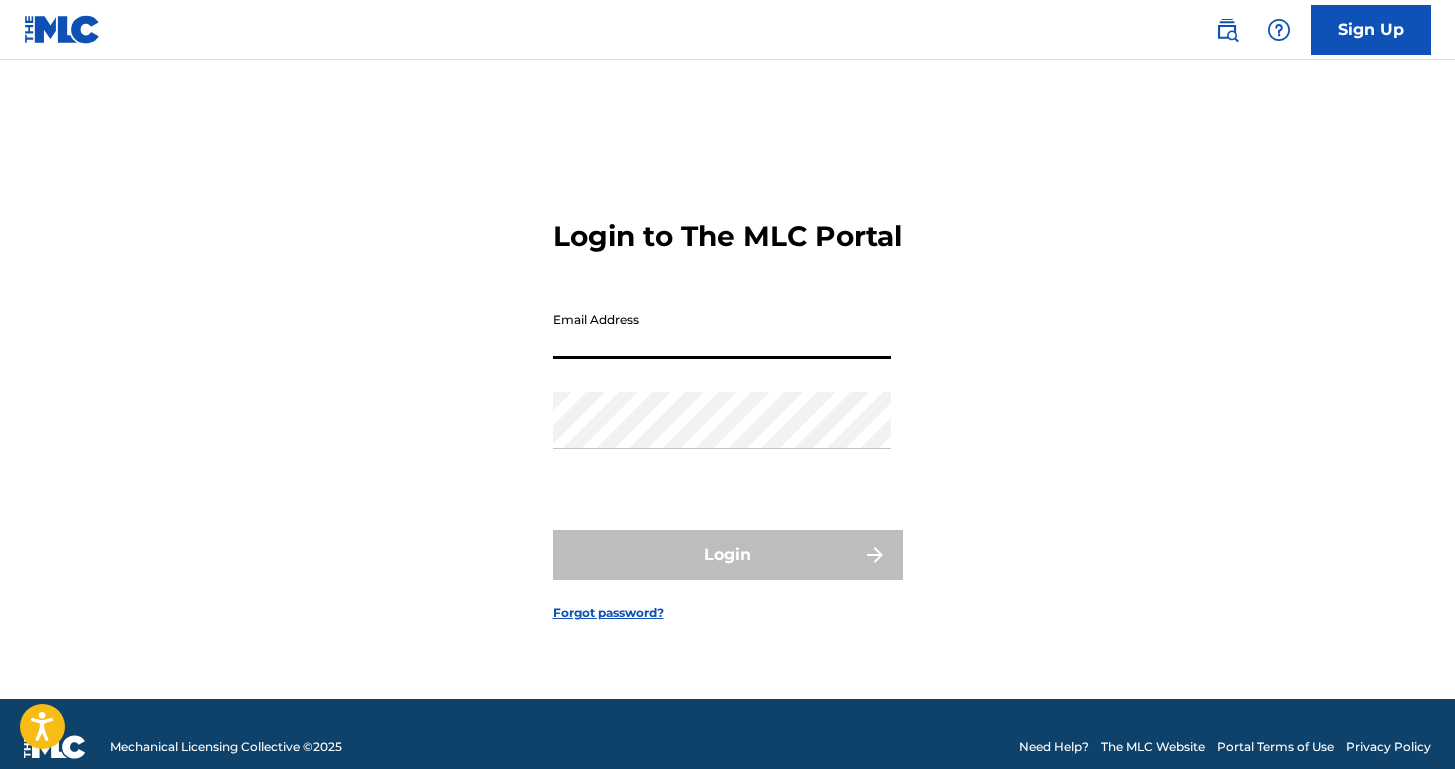 type on "[USERNAME]@[EXAMPLE.COM]" 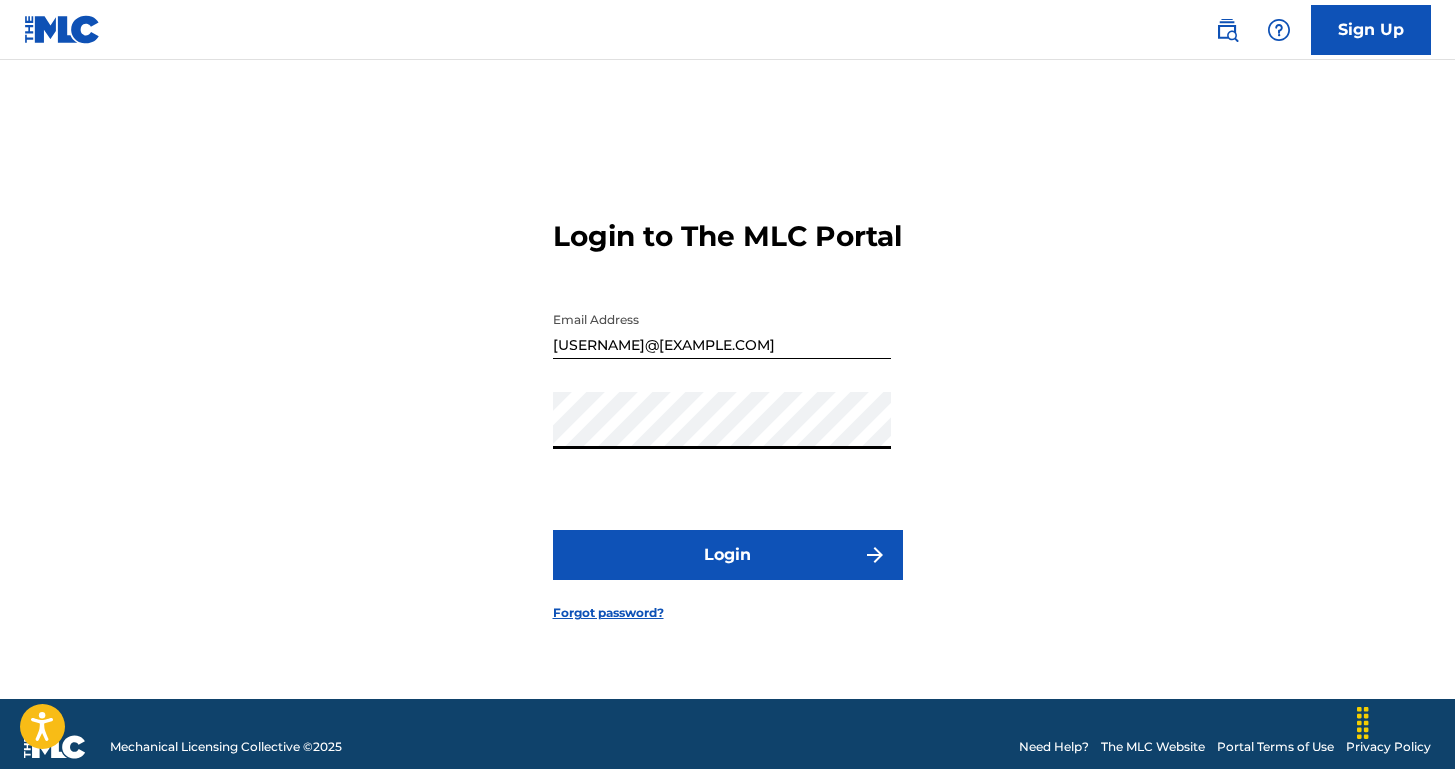 click on "Login" at bounding box center (728, 555) 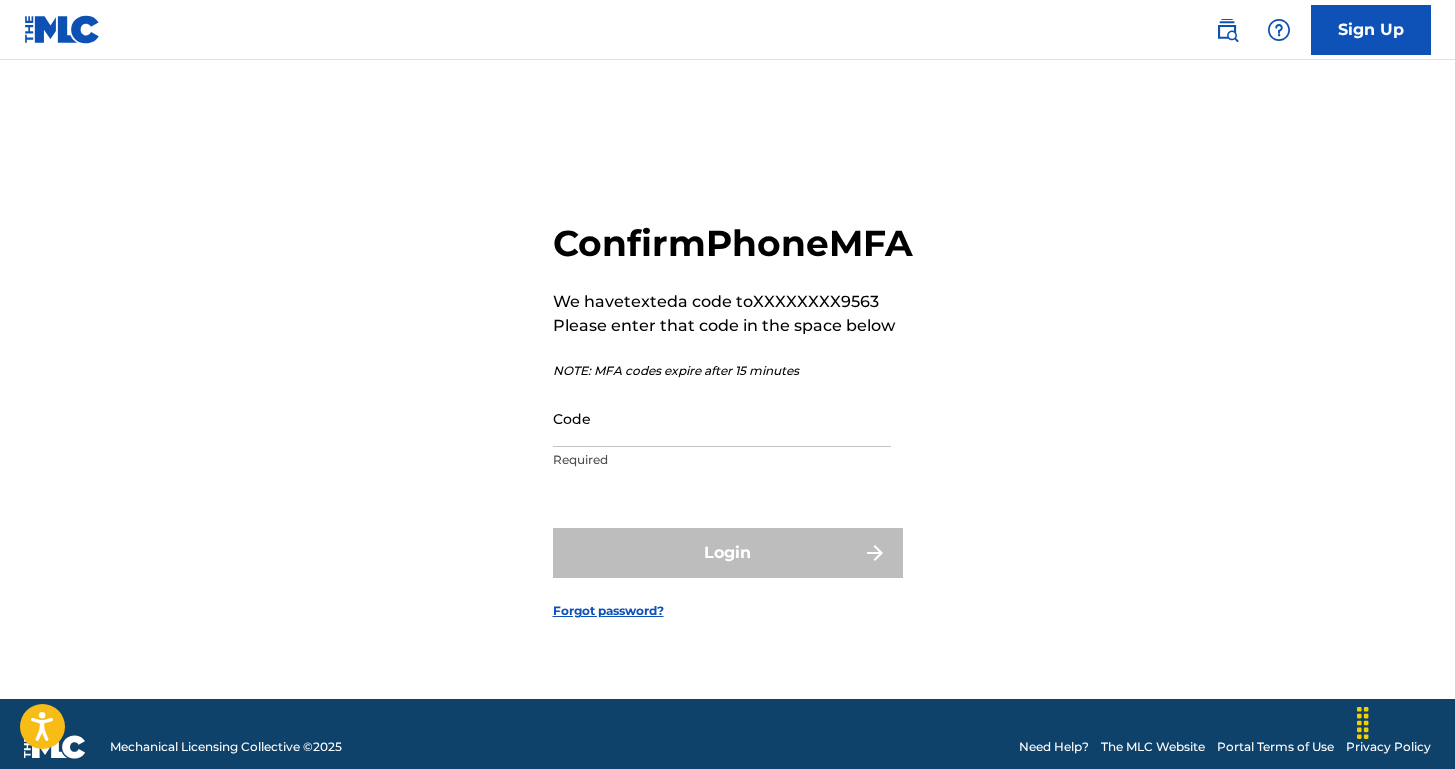 click on "Code" at bounding box center (722, 418) 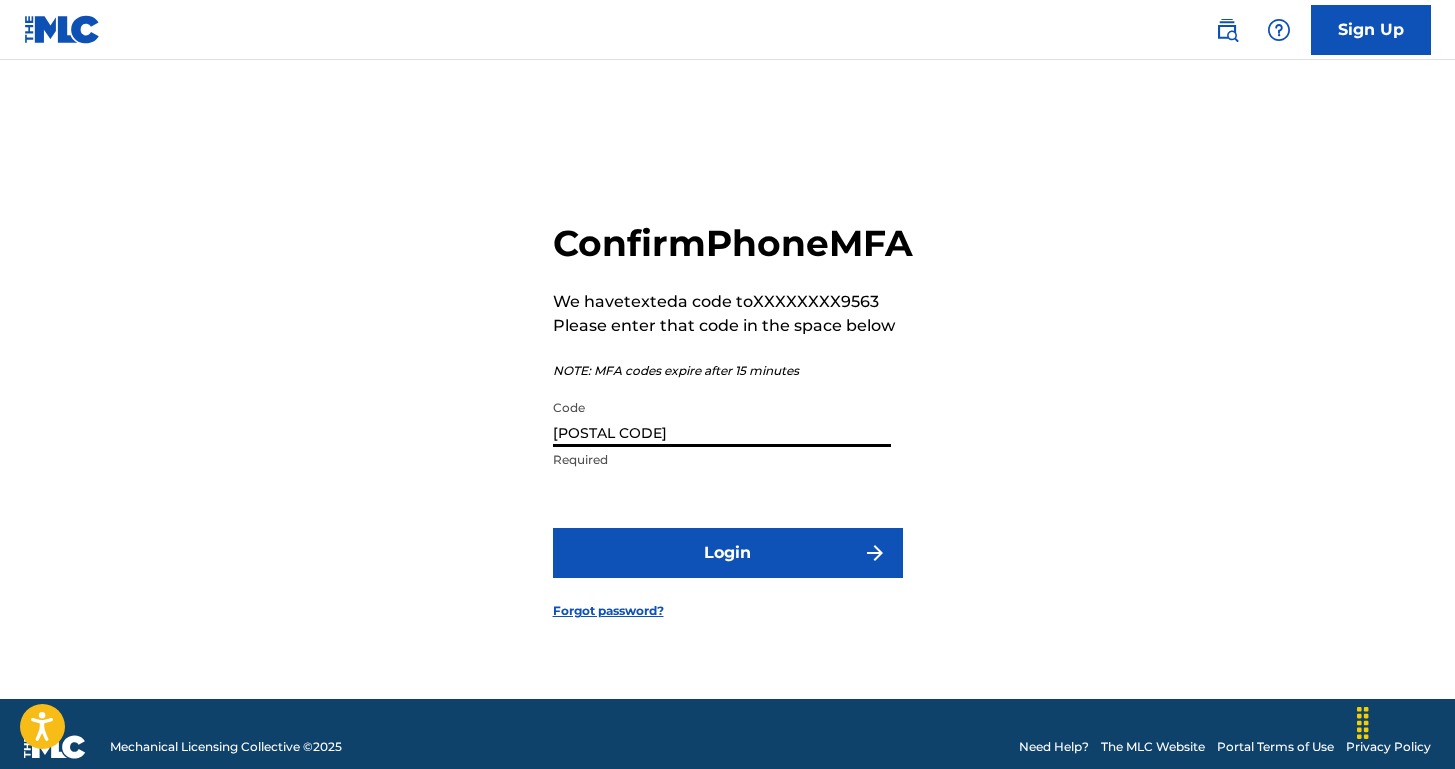 type on "[POSTAL CODE]" 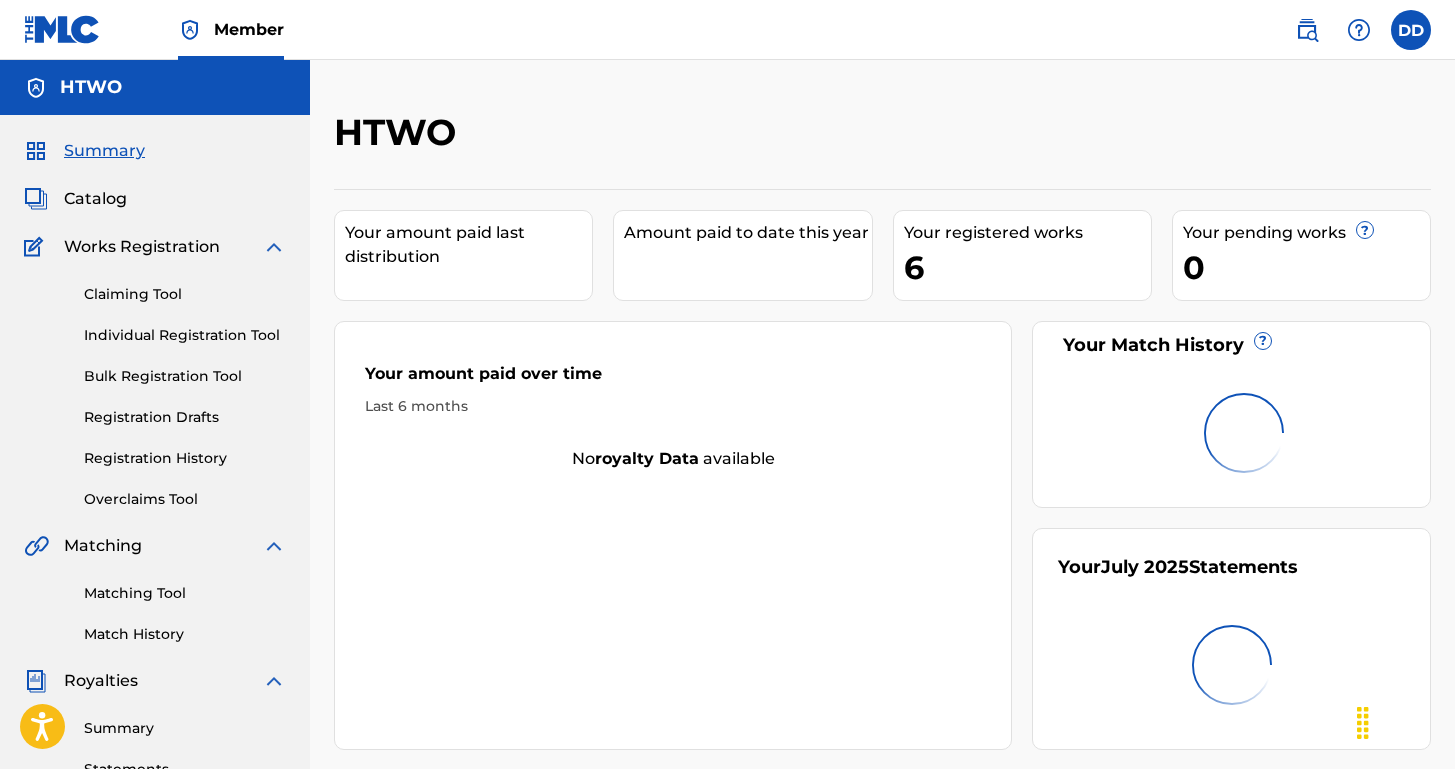 scroll, scrollTop: 0, scrollLeft: 0, axis: both 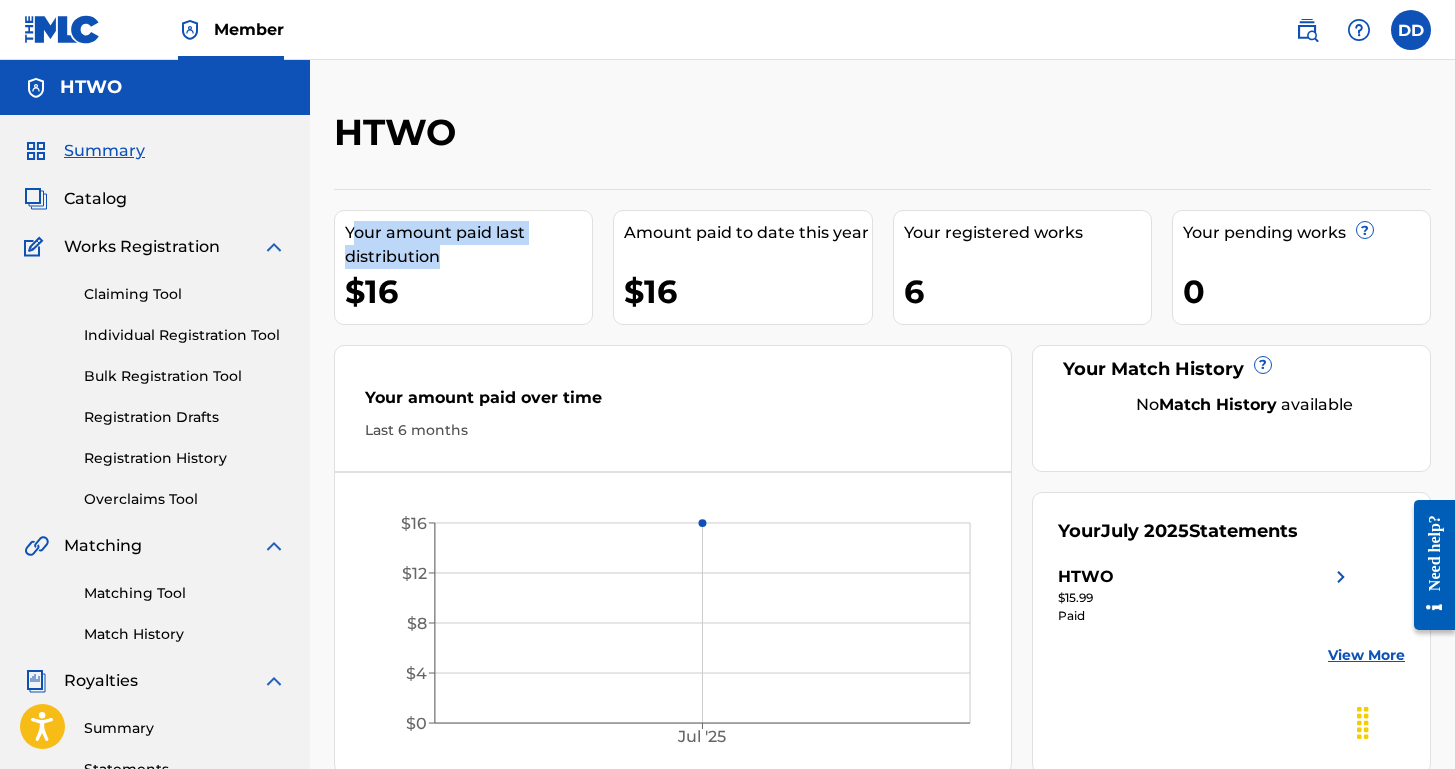 drag, startPoint x: 429, startPoint y: 236, endPoint x: 526, endPoint y: 250, distance: 98.005104 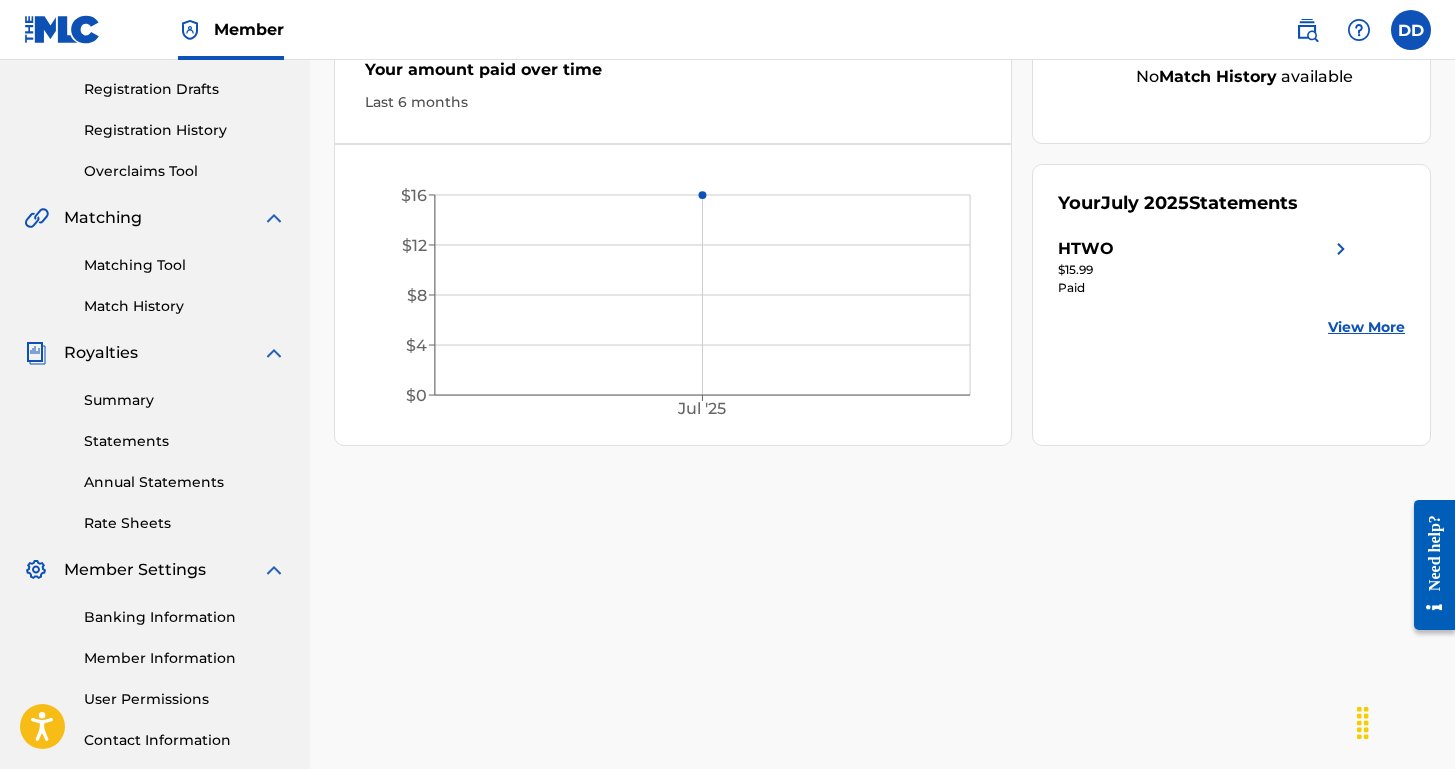 scroll, scrollTop: 126, scrollLeft: 0, axis: vertical 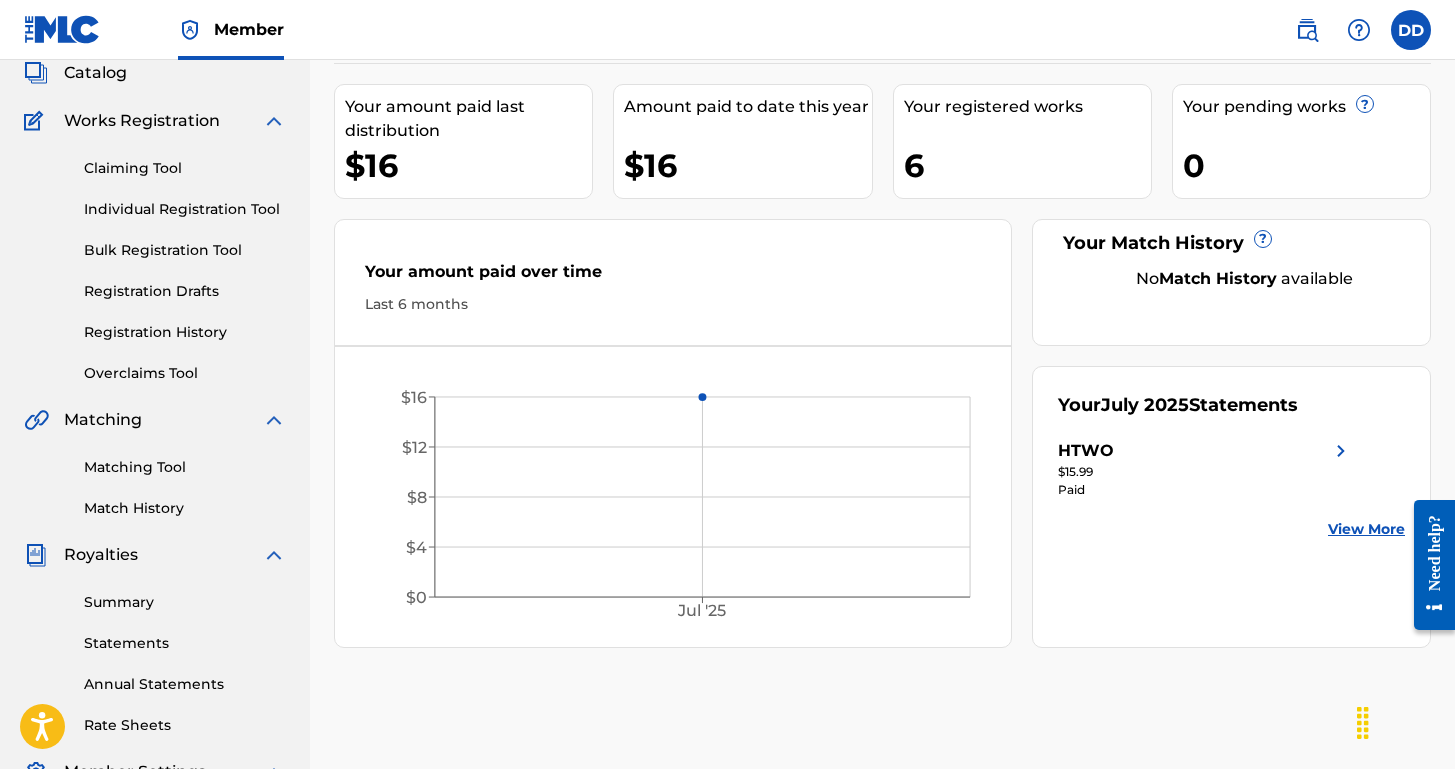 click at bounding box center (1341, 451) 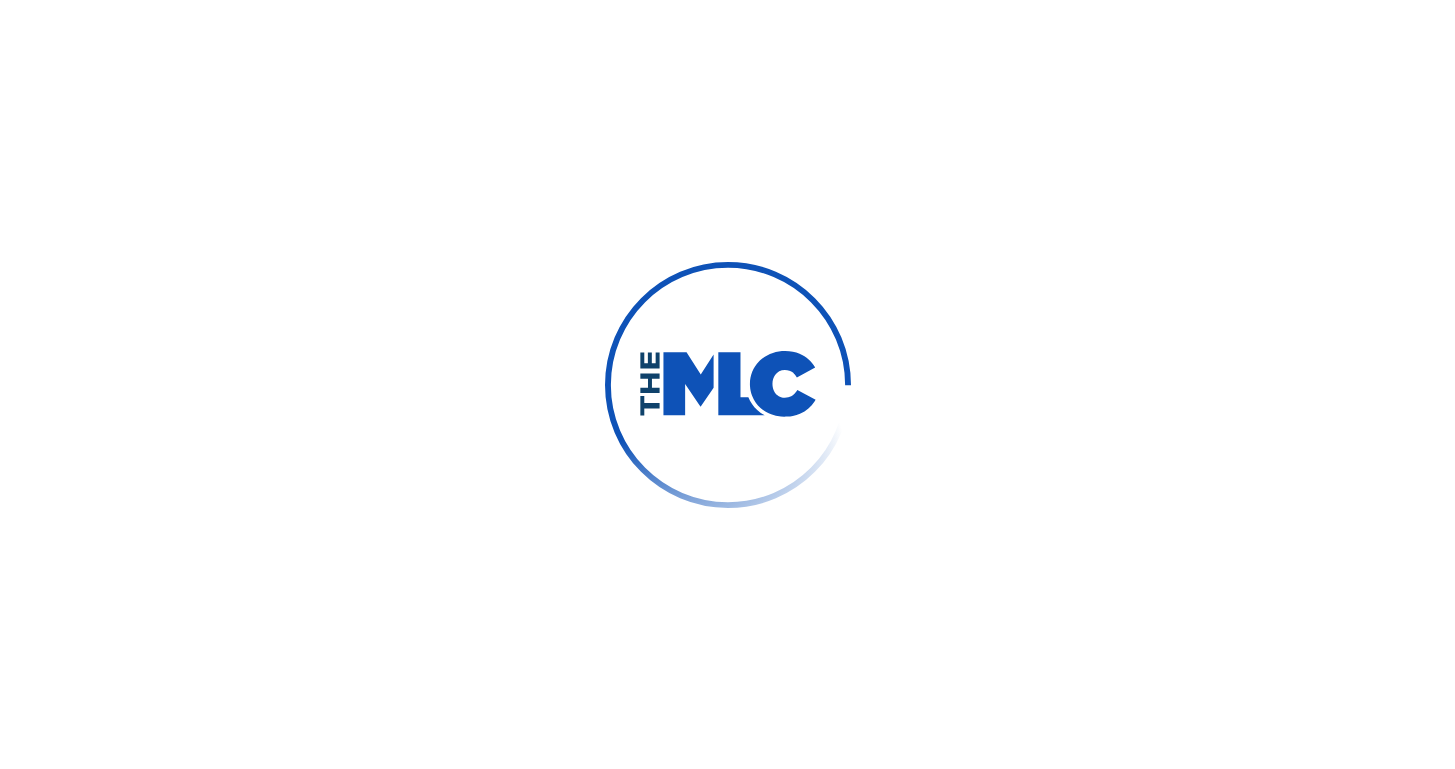 scroll, scrollTop: 0, scrollLeft: 0, axis: both 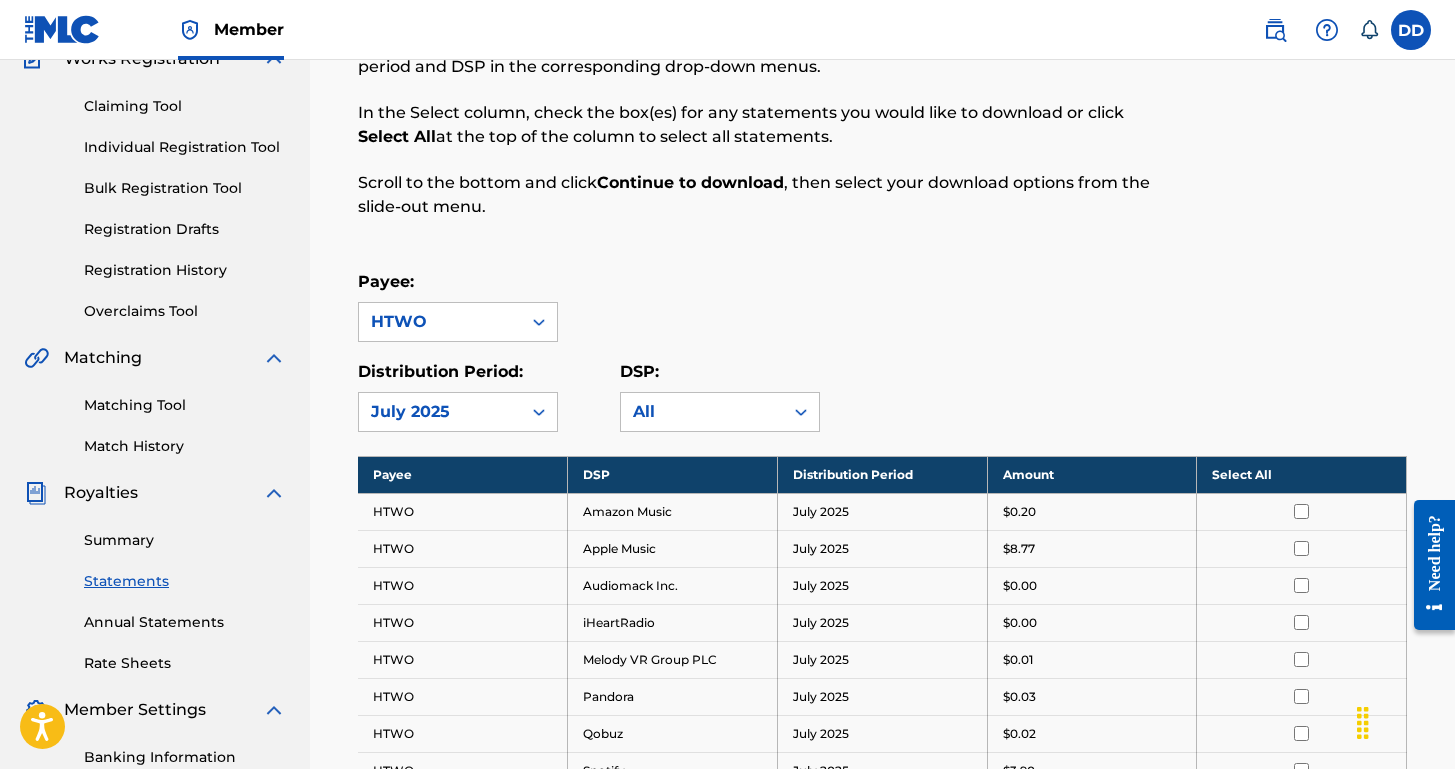 click on "July 2025" at bounding box center [882, 548] 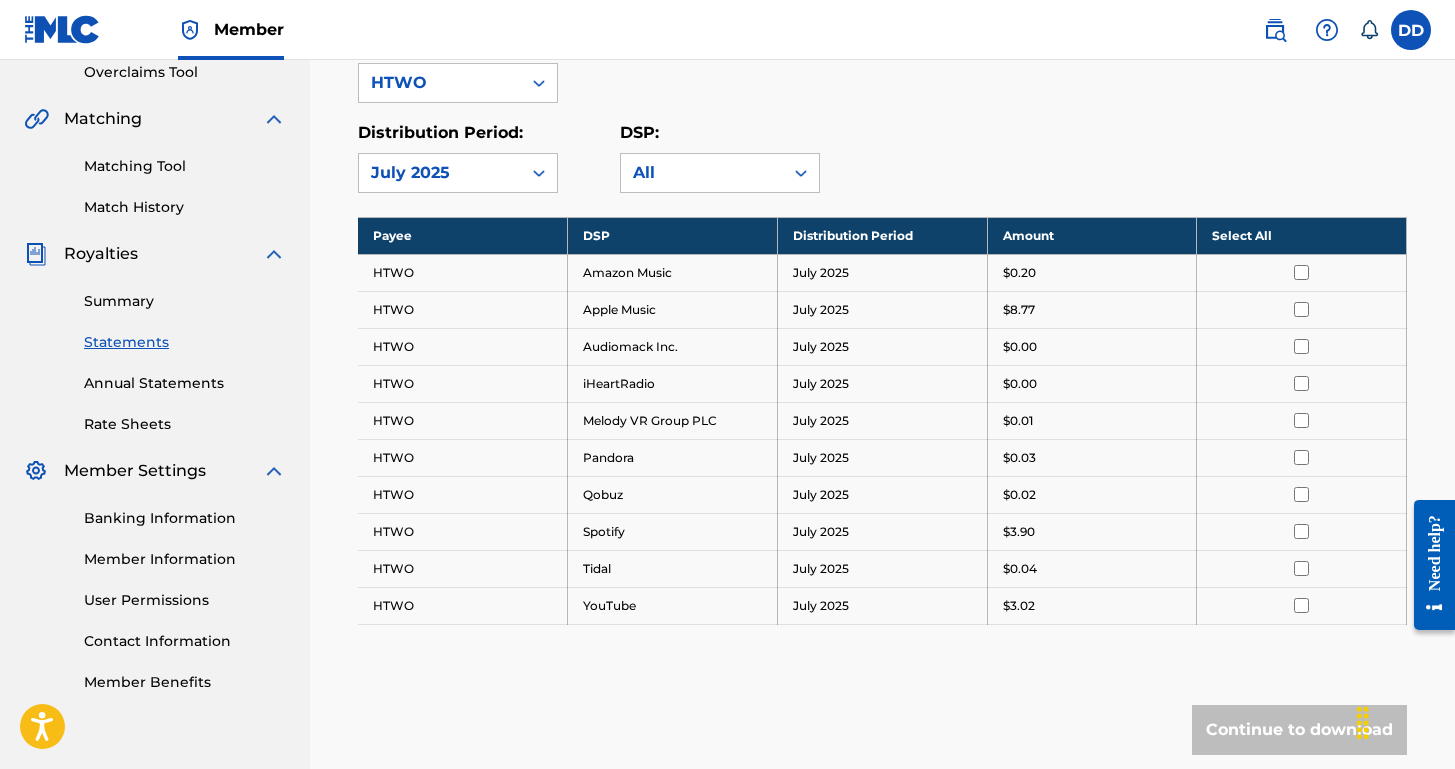 scroll, scrollTop: 409, scrollLeft: 0, axis: vertical 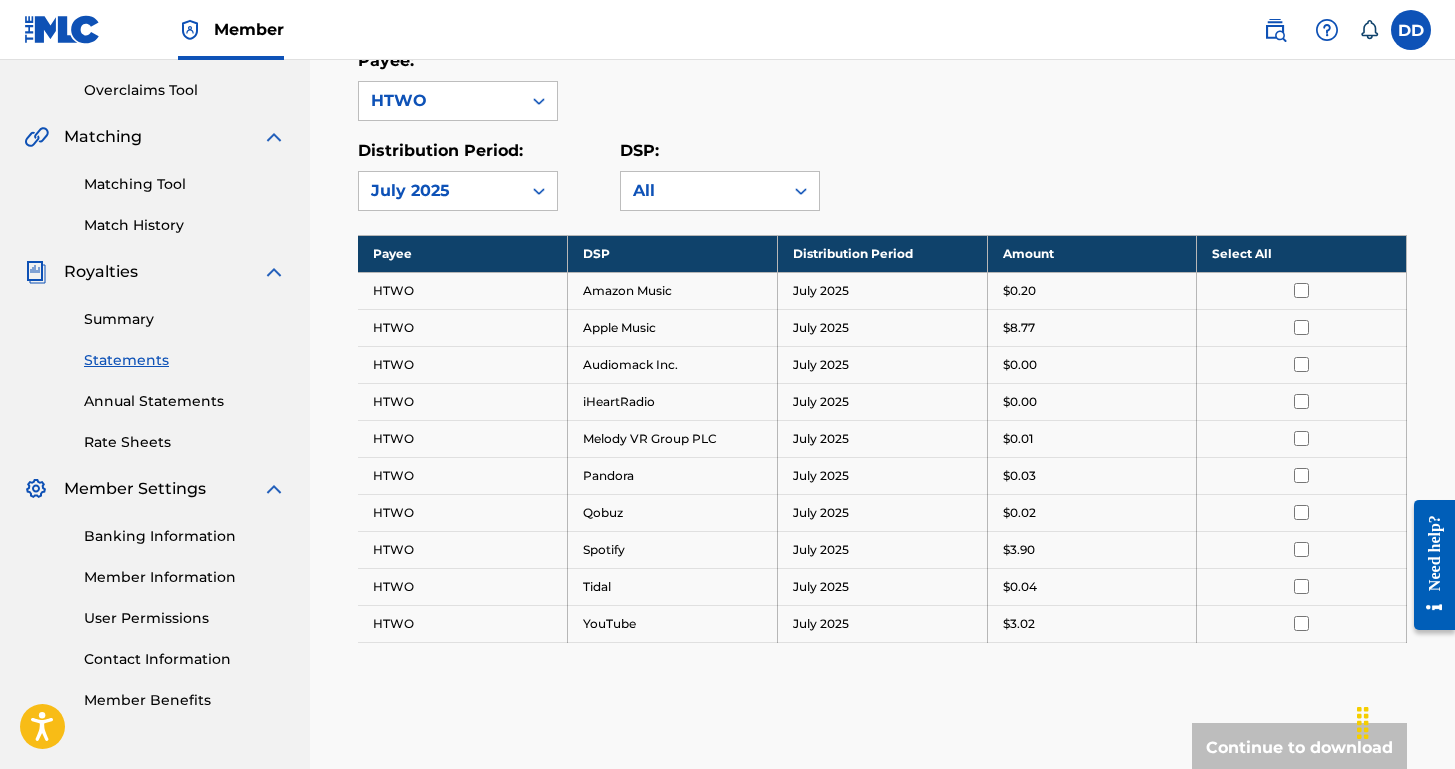 click on "Annual Statements" at bounding box center (185, 401) 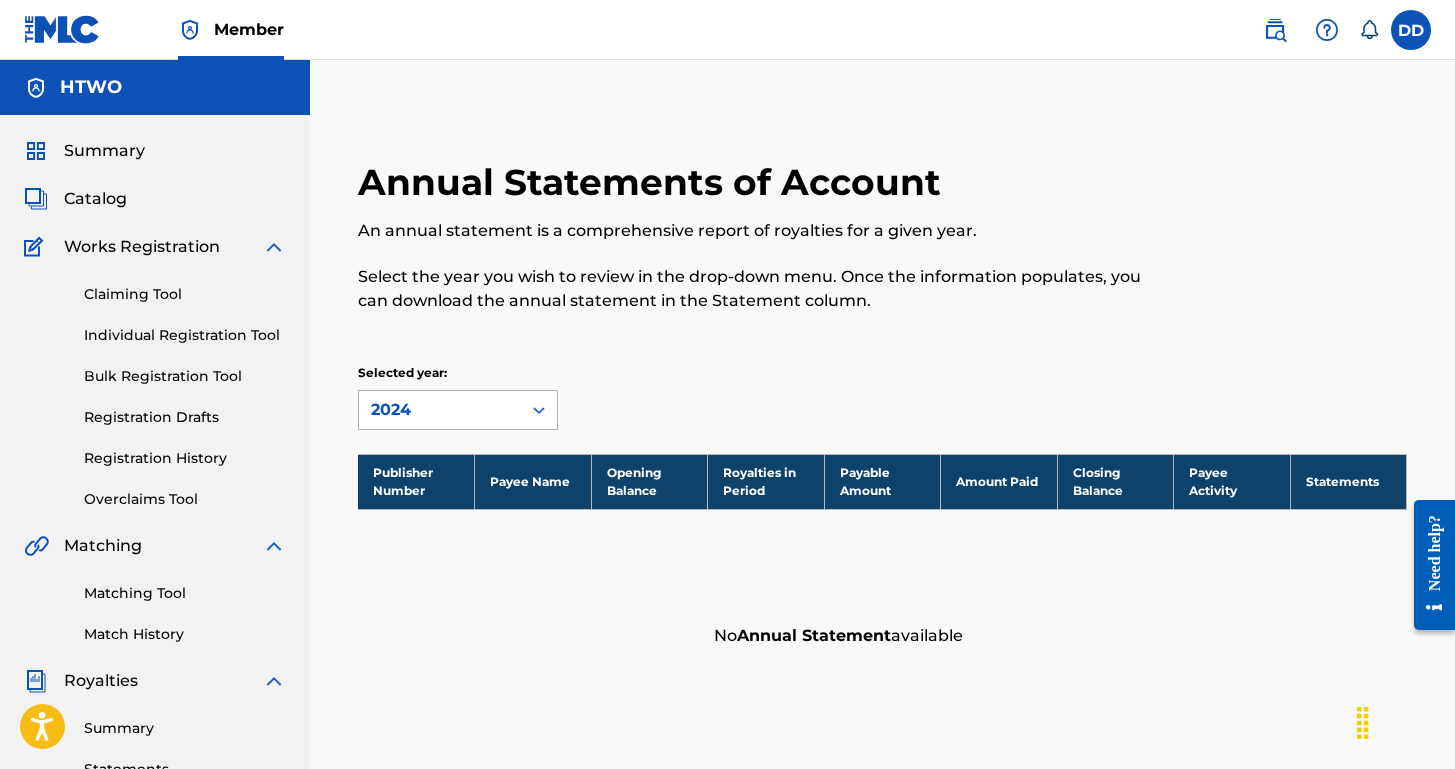 click on "2024" at bounding box center [440, 410] 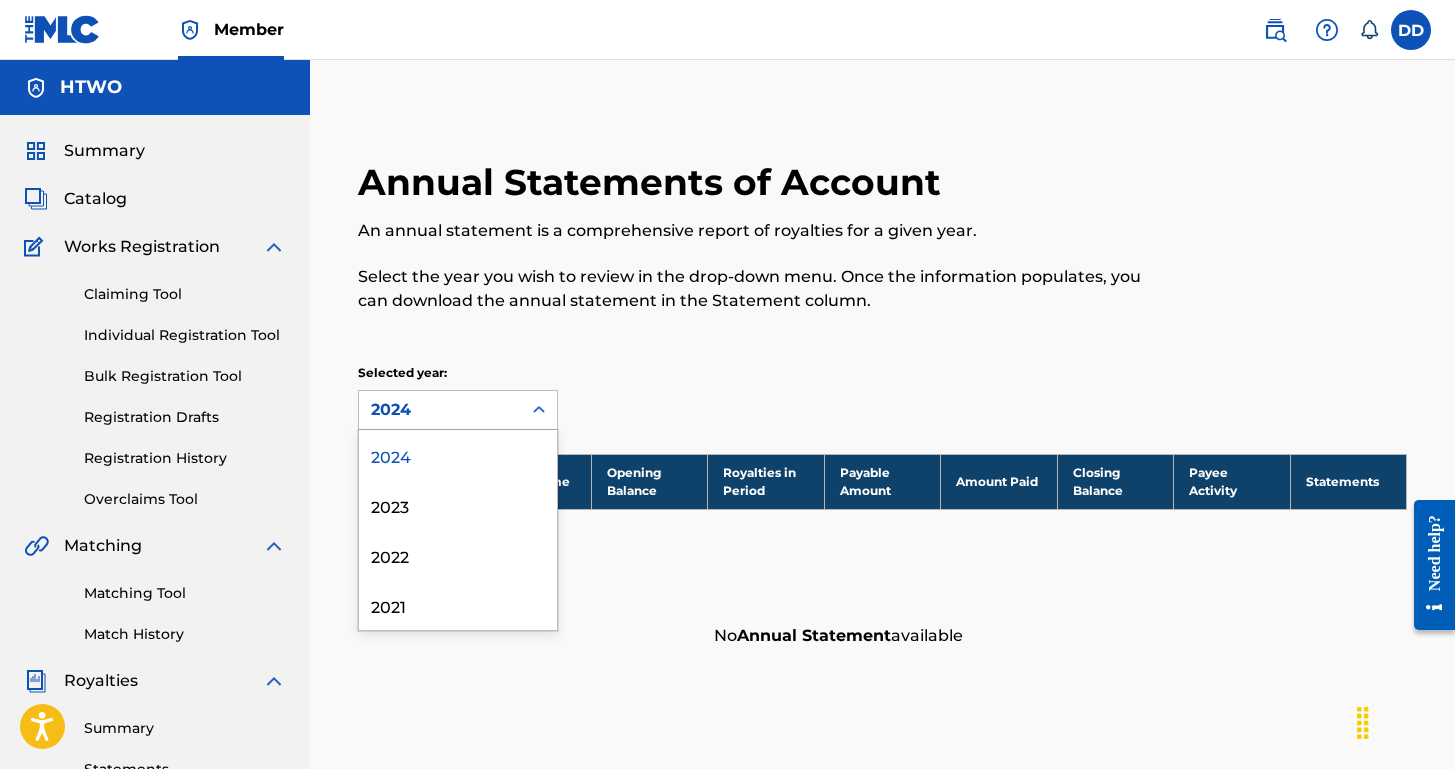 click on "Selected year:" at bounding box center [458, 373] 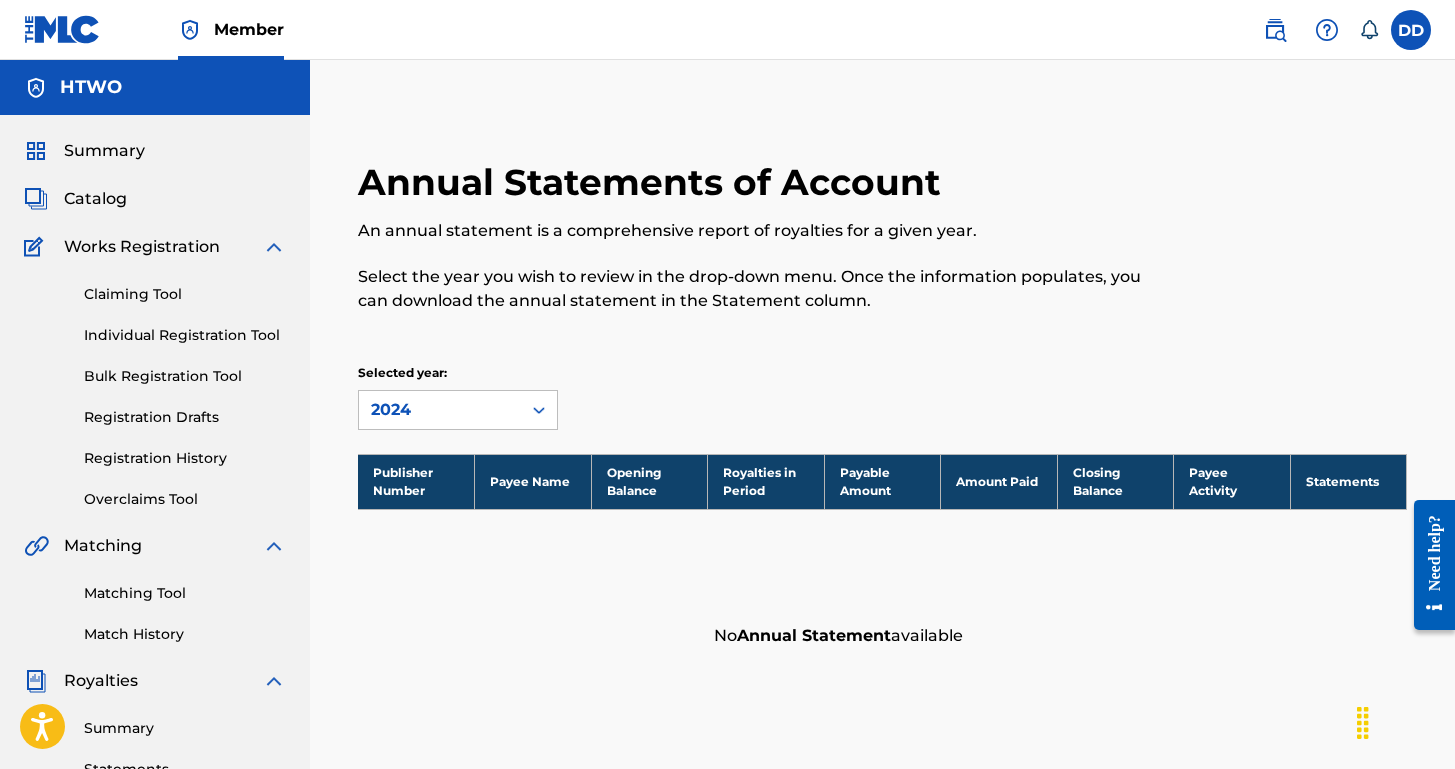 click on "Claiming Tool" at bounding box center (185, 294) 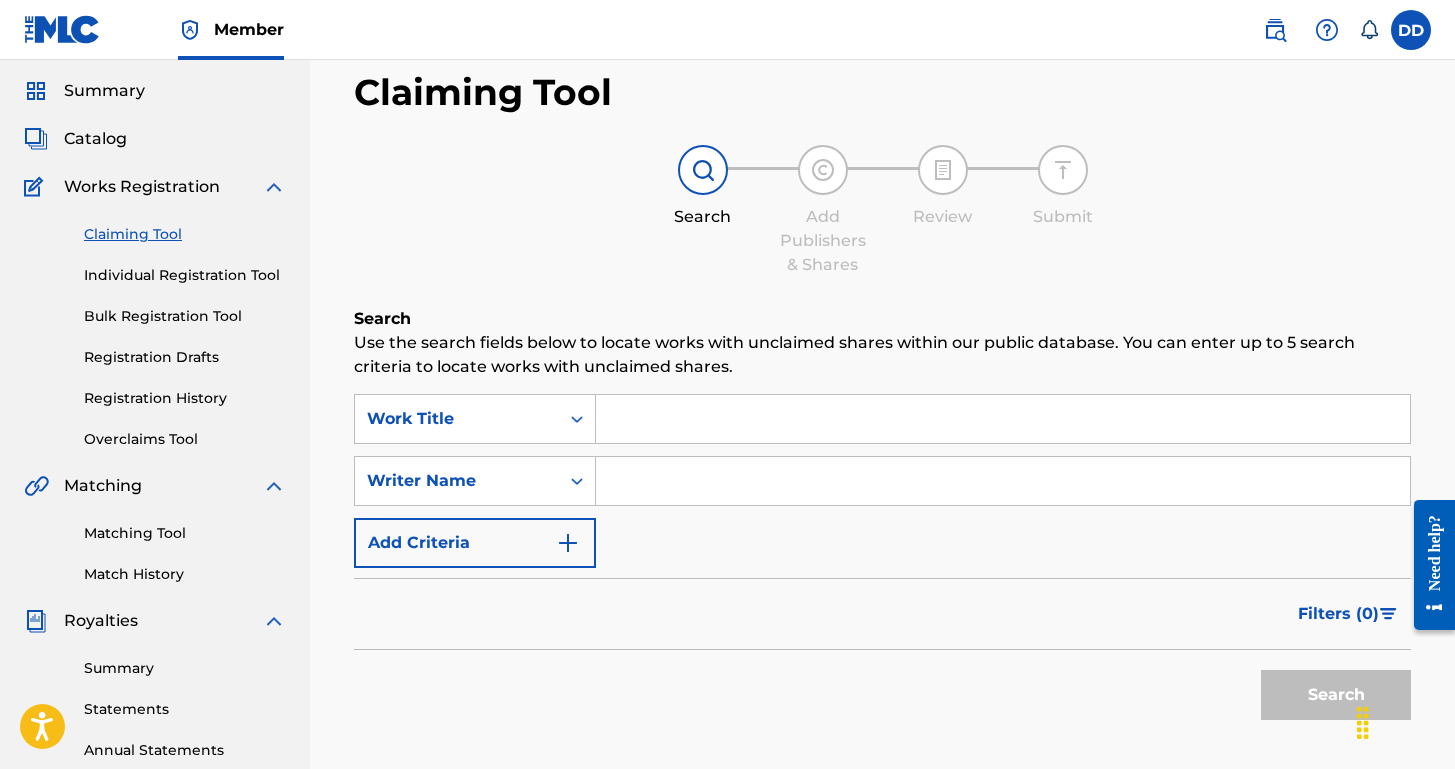 scroll, scrollTop: 0, scrollLeft: 0, axis: both 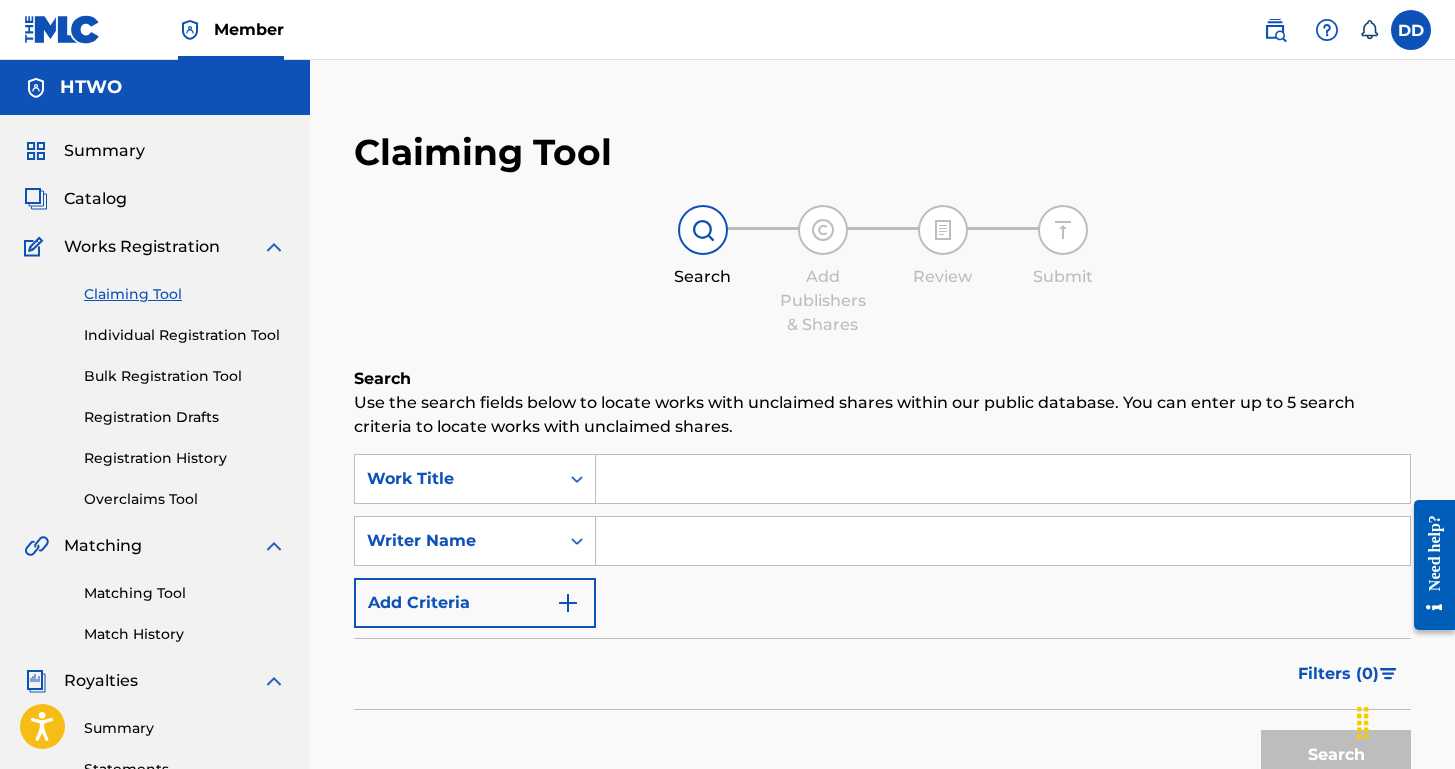 click on "Summary" at bounding box center [104, 151] 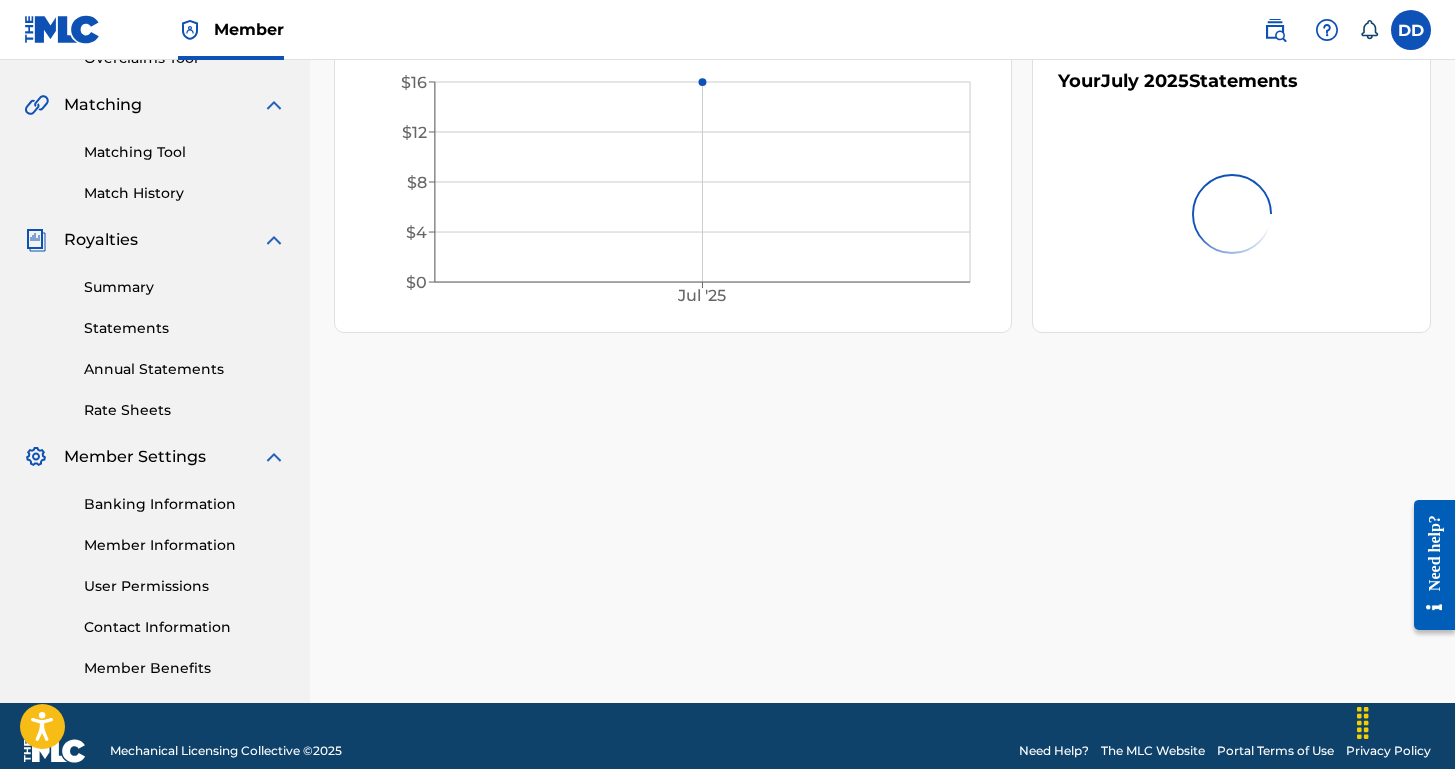 scroll, scrollTop: 116, scrollLeft: 0, axis: vertical 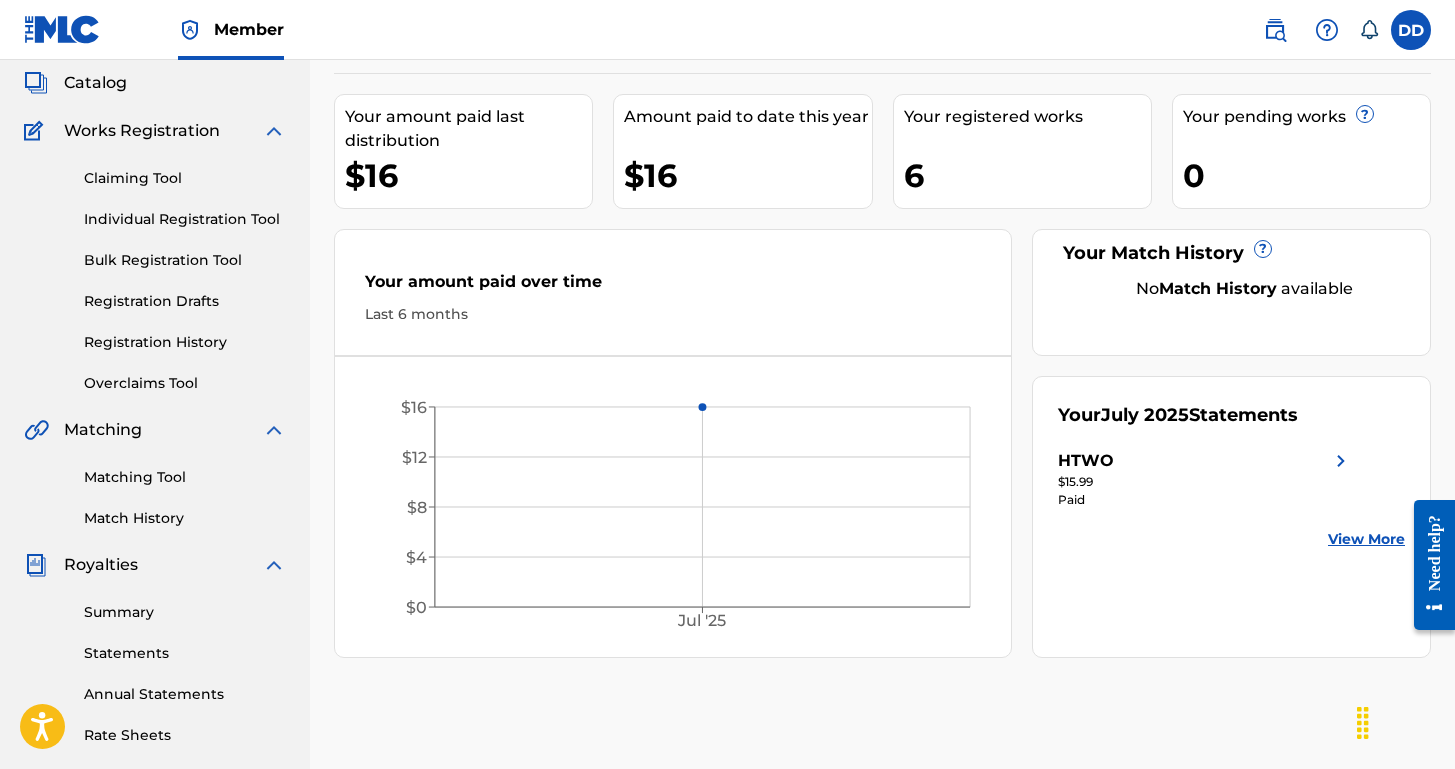click on "Your registered works   6" at bounding box center (1022, 151) 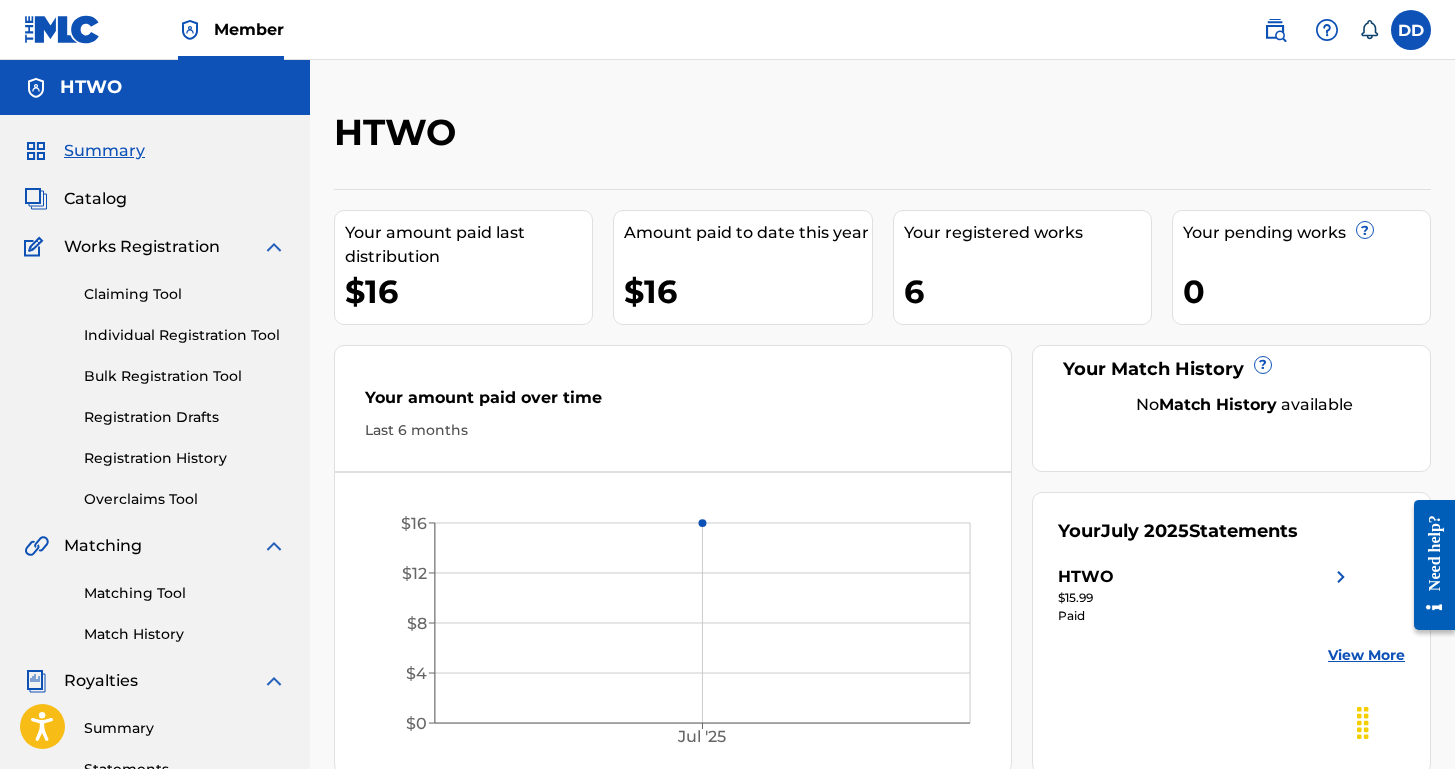 scroll, scrollTop: 0, scrollLeft: 0, axis: both 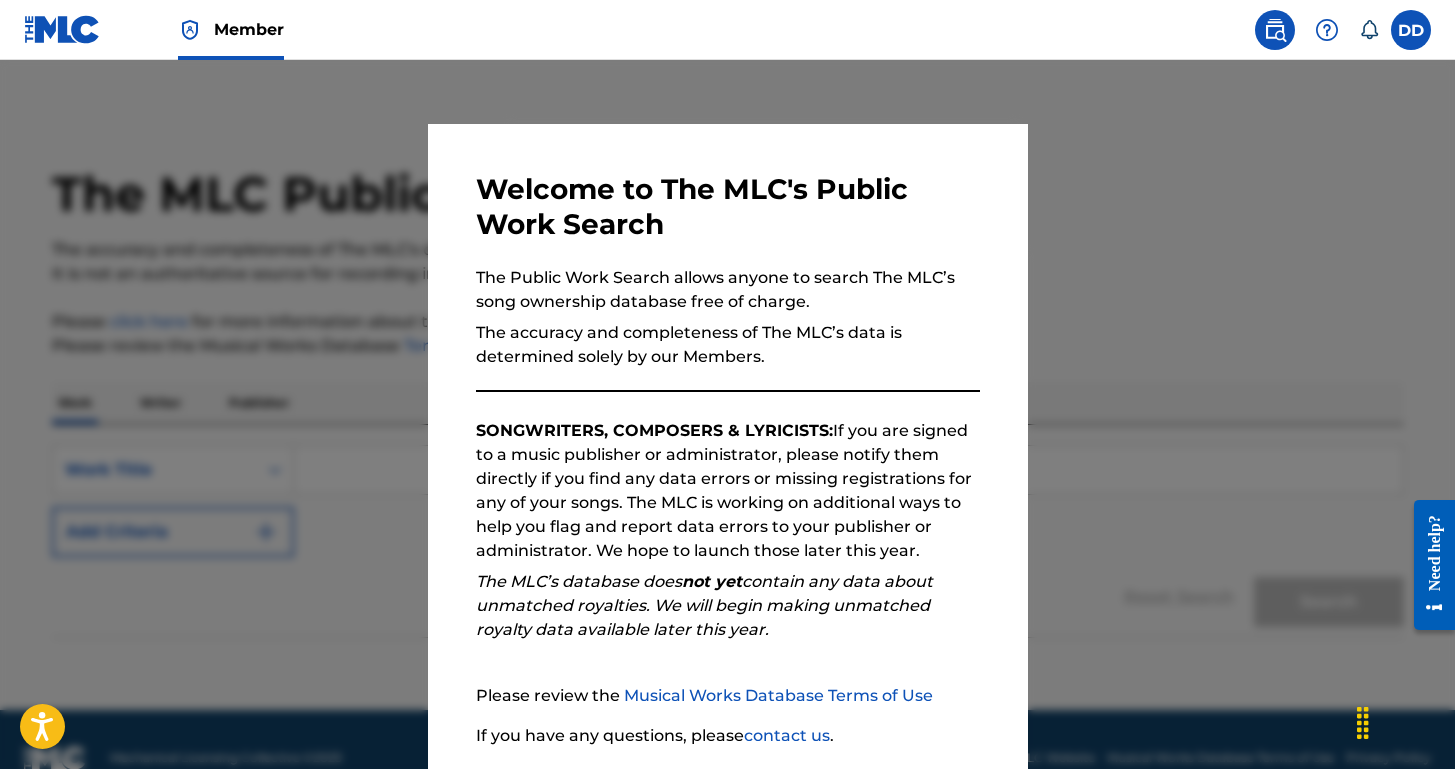 click at bounding box center (727, 444) 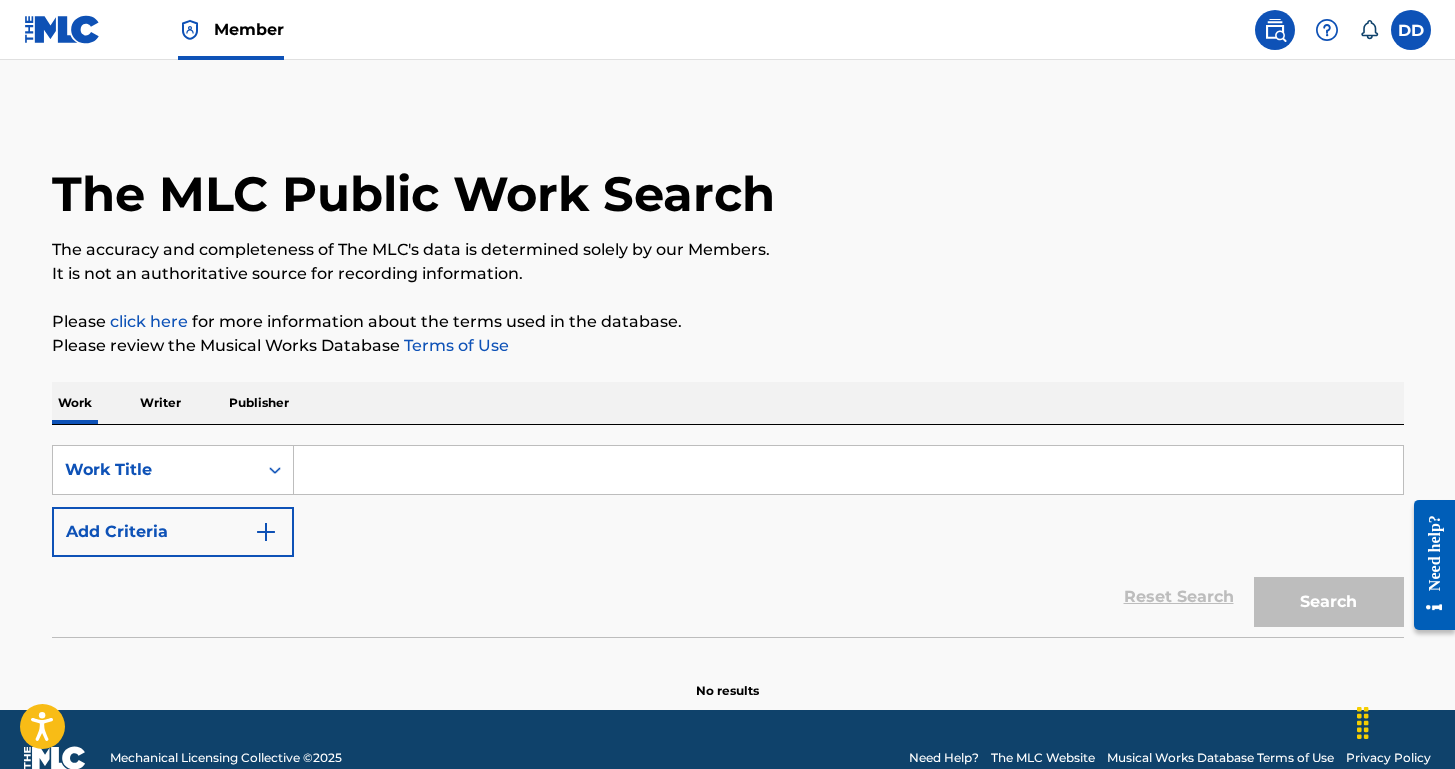 click at bounding box center (62, 29) 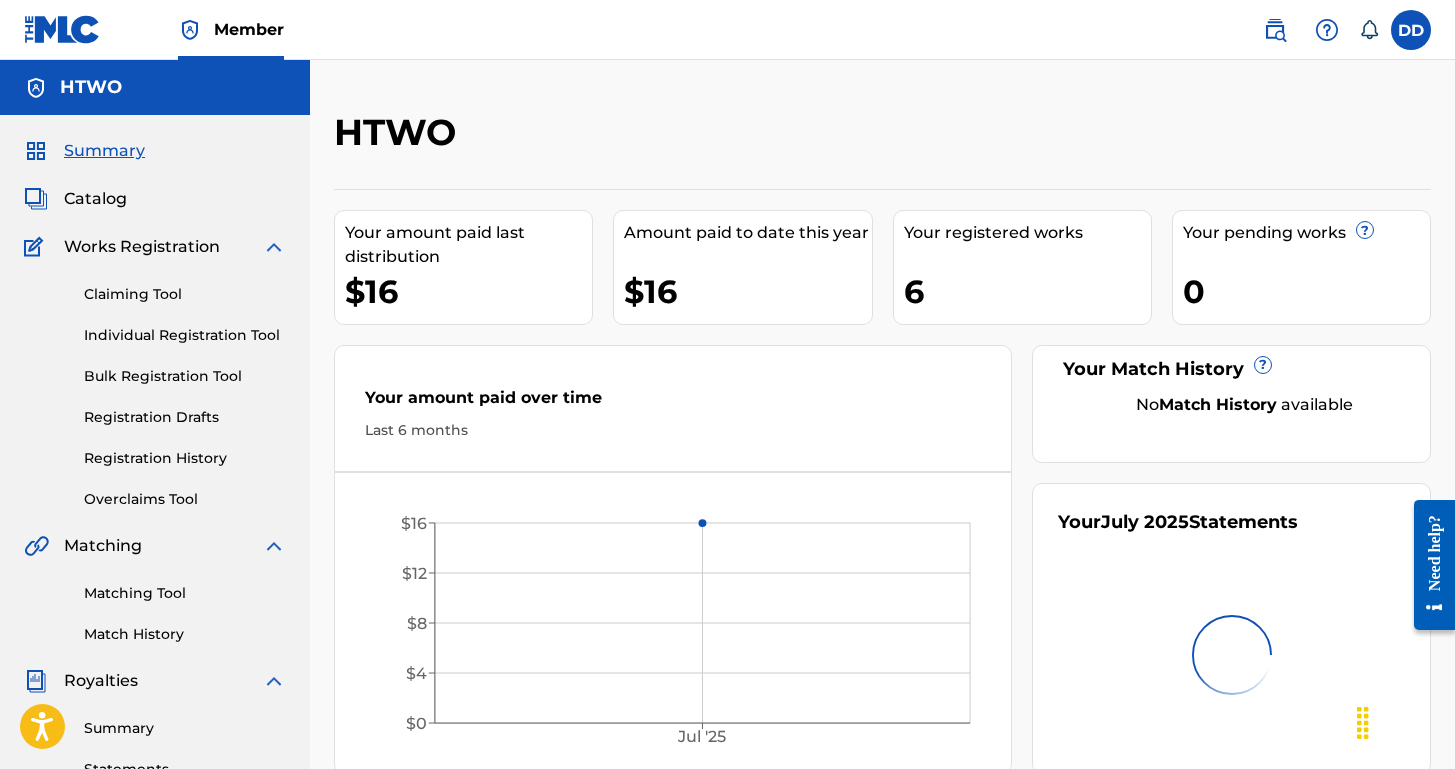 click on "Catalog" at bounding box center (95, 199) 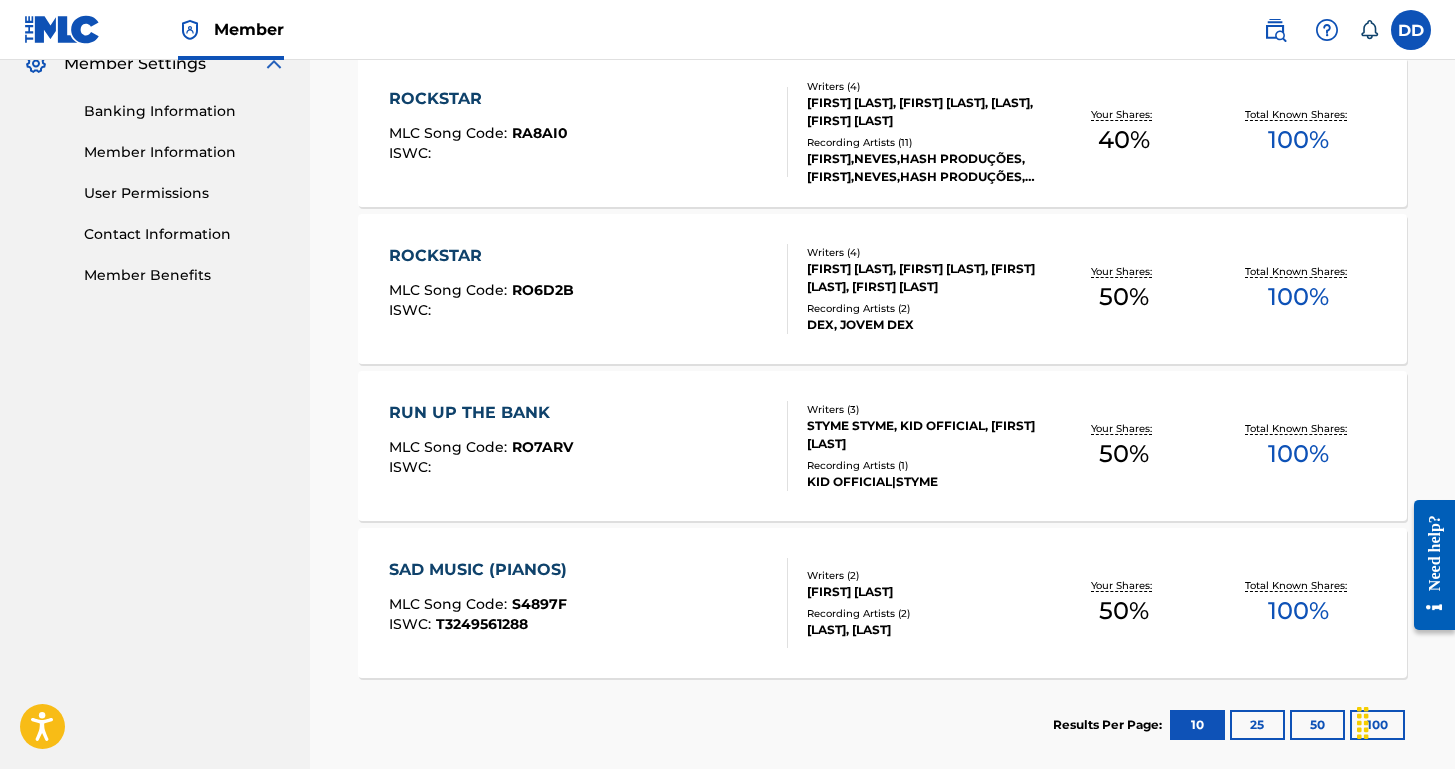 scroll, scrollTop: 924, scrollLeft: 0, axis: vertical 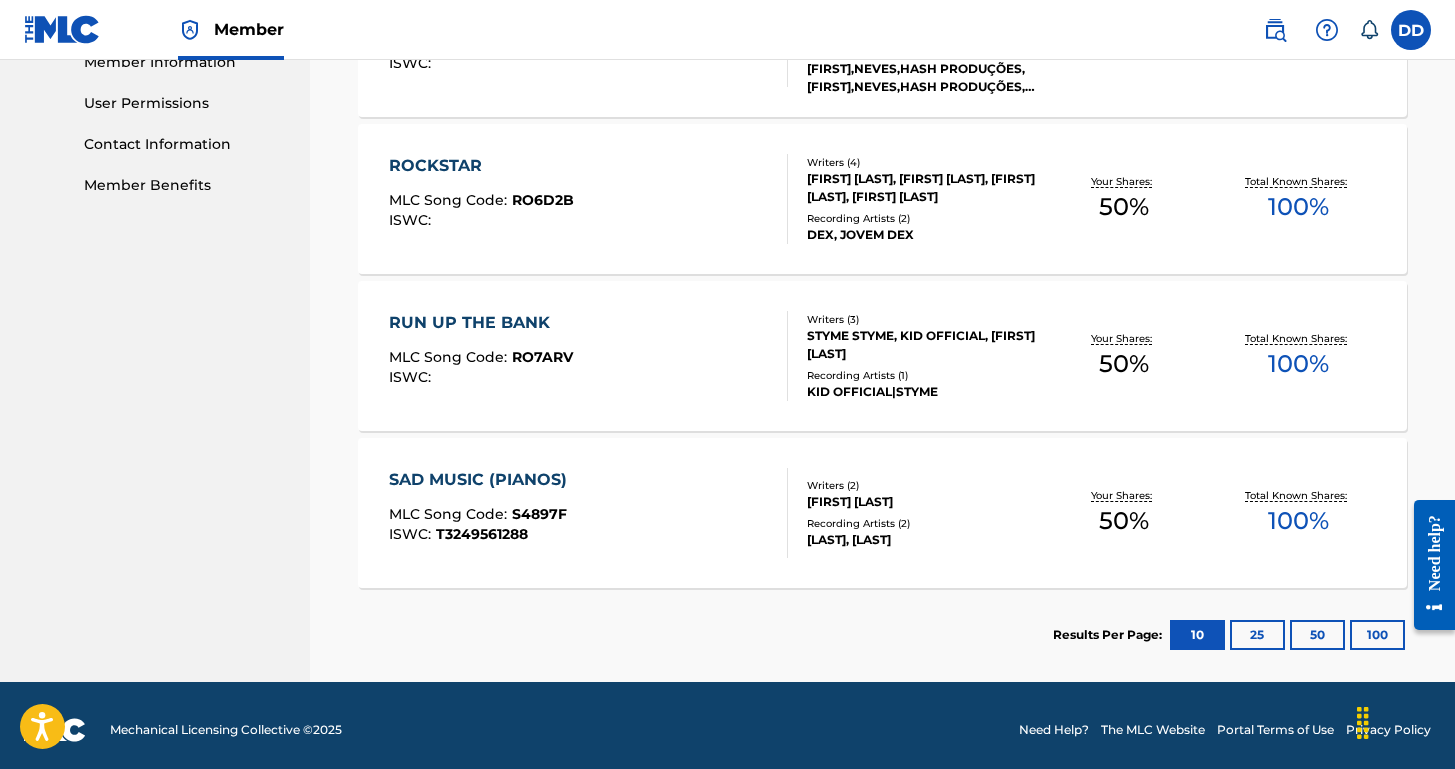 click on "25" at bounding box center [1257, 635] 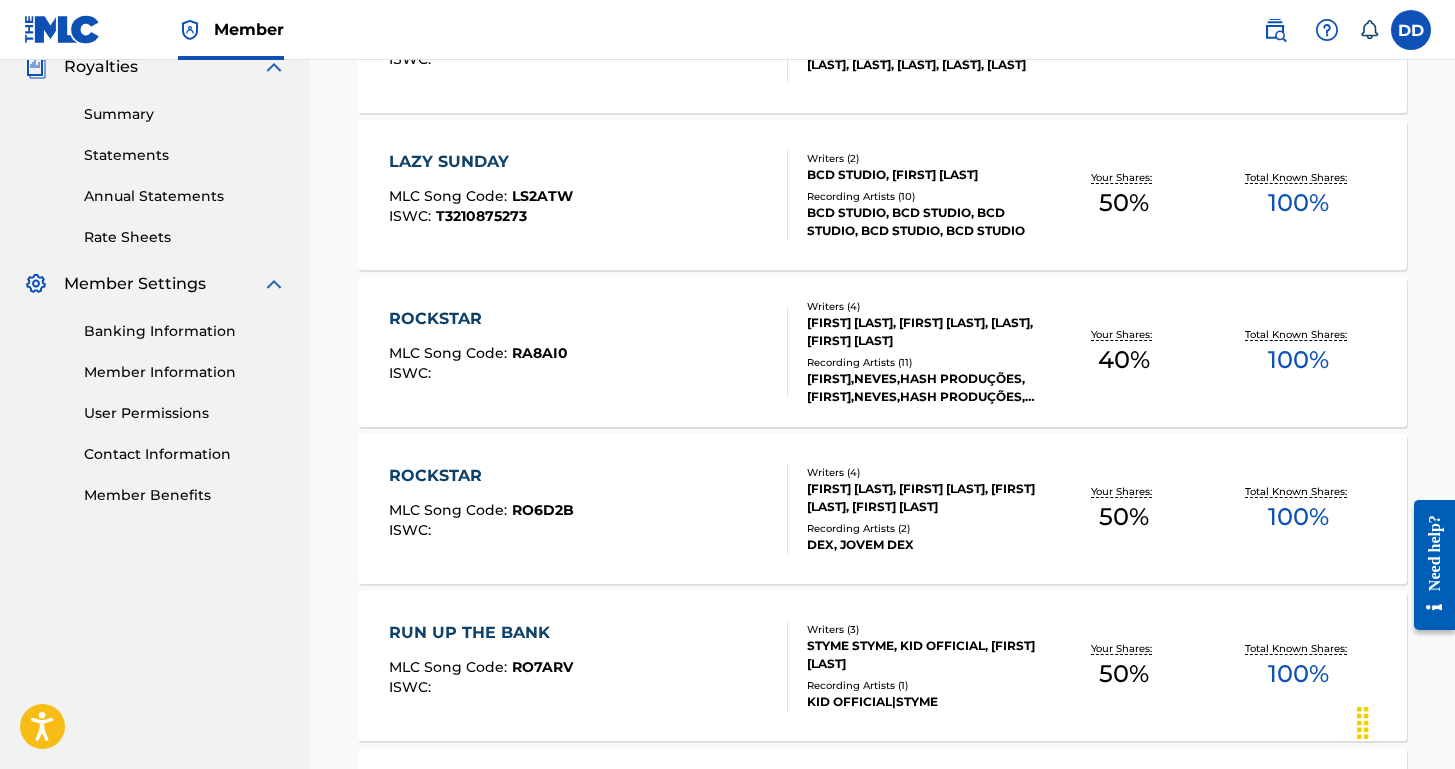 scroll, scrollTop: 590, scrollLeft: 0, axis: vertical 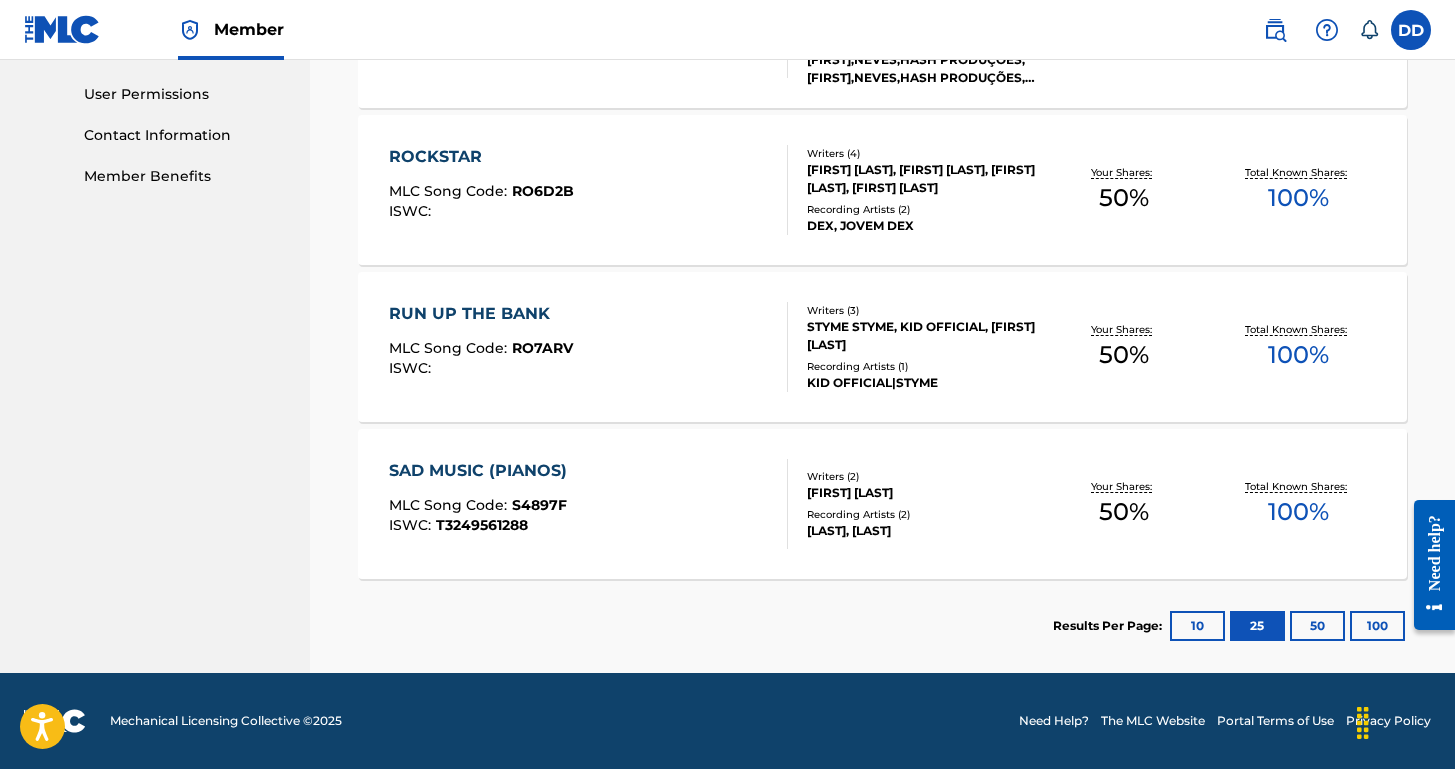 click on "50" at bounding box center (1317, 626) 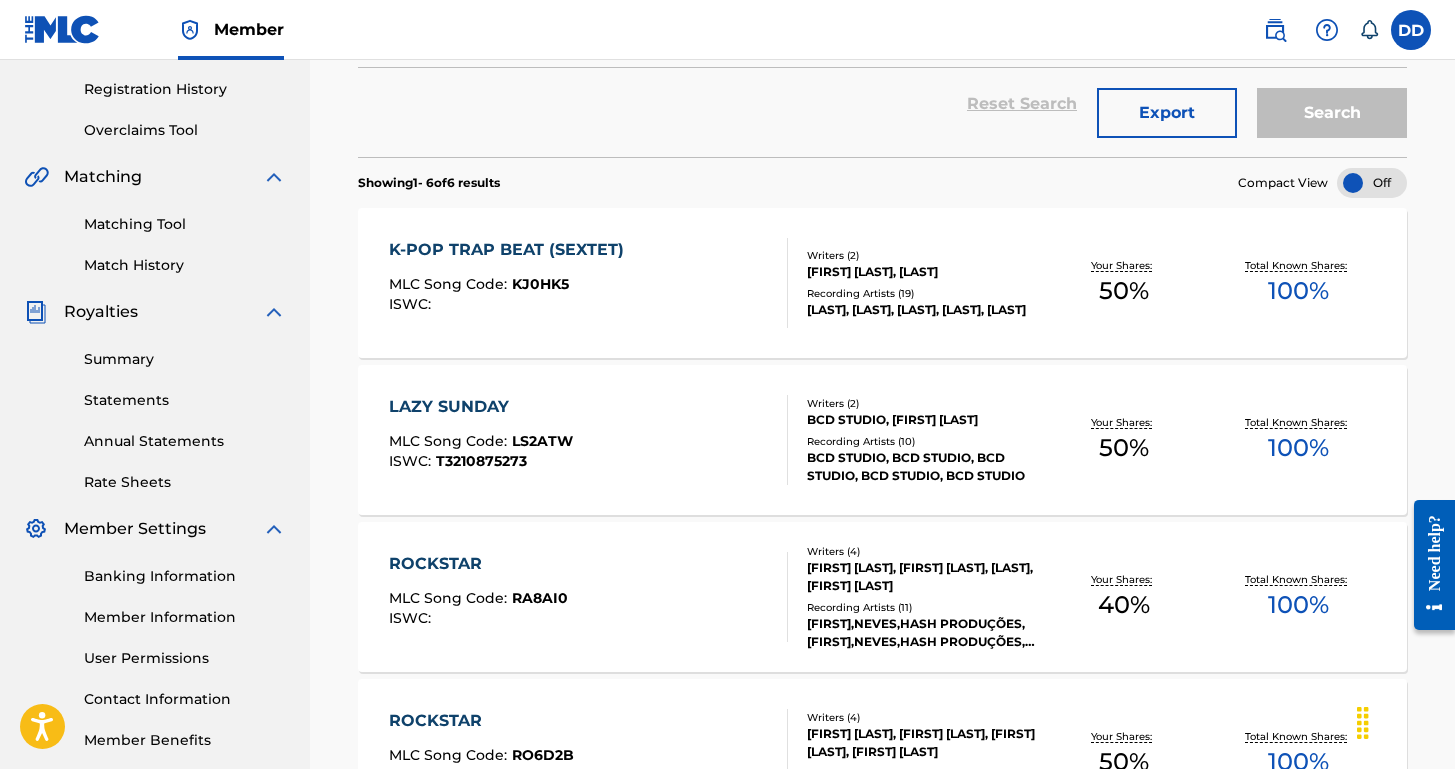 scroll, scrollTop: 370, scrollLeft: 0, axis: vertical 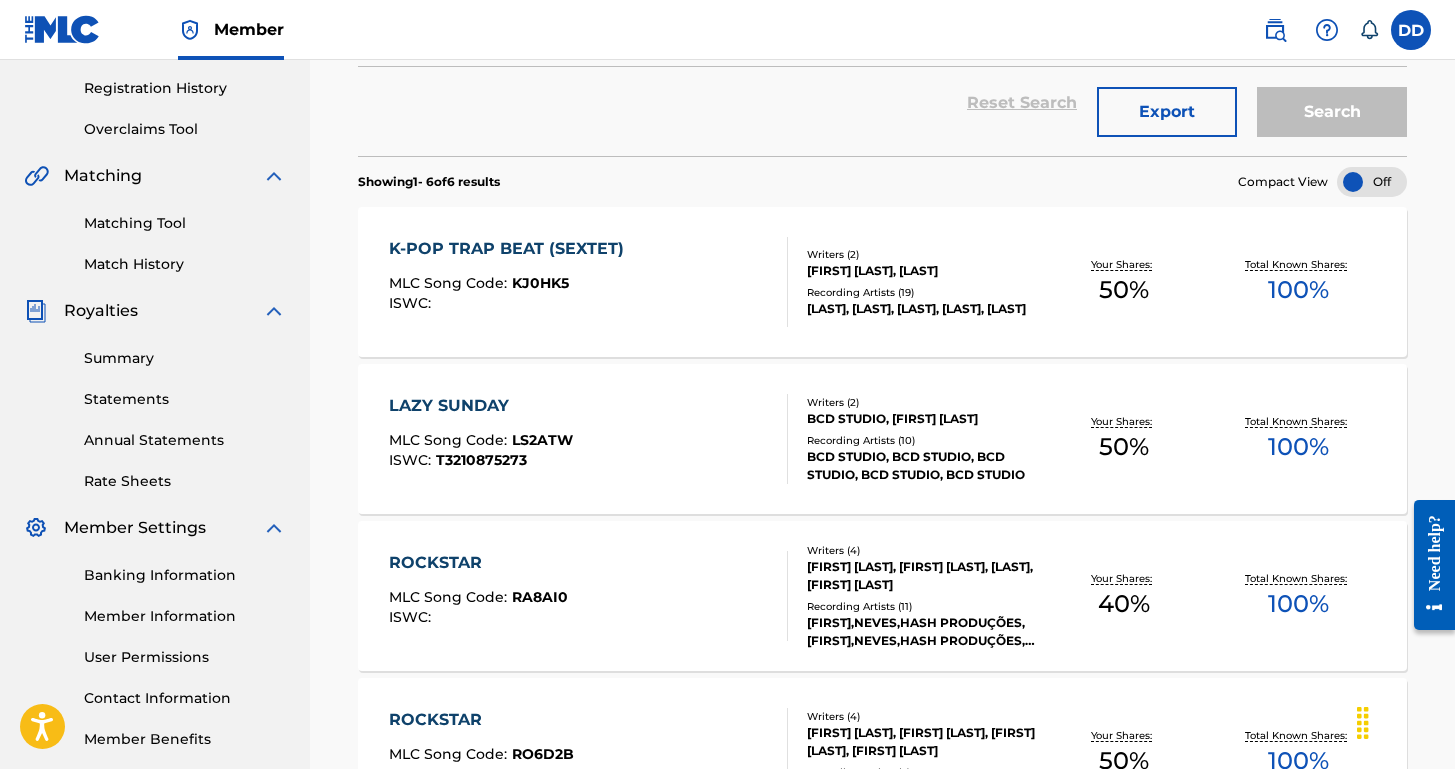 click on "MLC Song Code : LS2ATW ISWC : T3210875273 Writers ( 2 ) BCD STUDIO, [FIRST] [LAST] Recording Artists ( 10 ) BCD STUDIO, BCD STUDIO, BCD STUDIO, BCD STUDIO, BCD STUDIO Your Shares: 50 % Total Known Shares: 100 %" at bounding box center (882, 439) 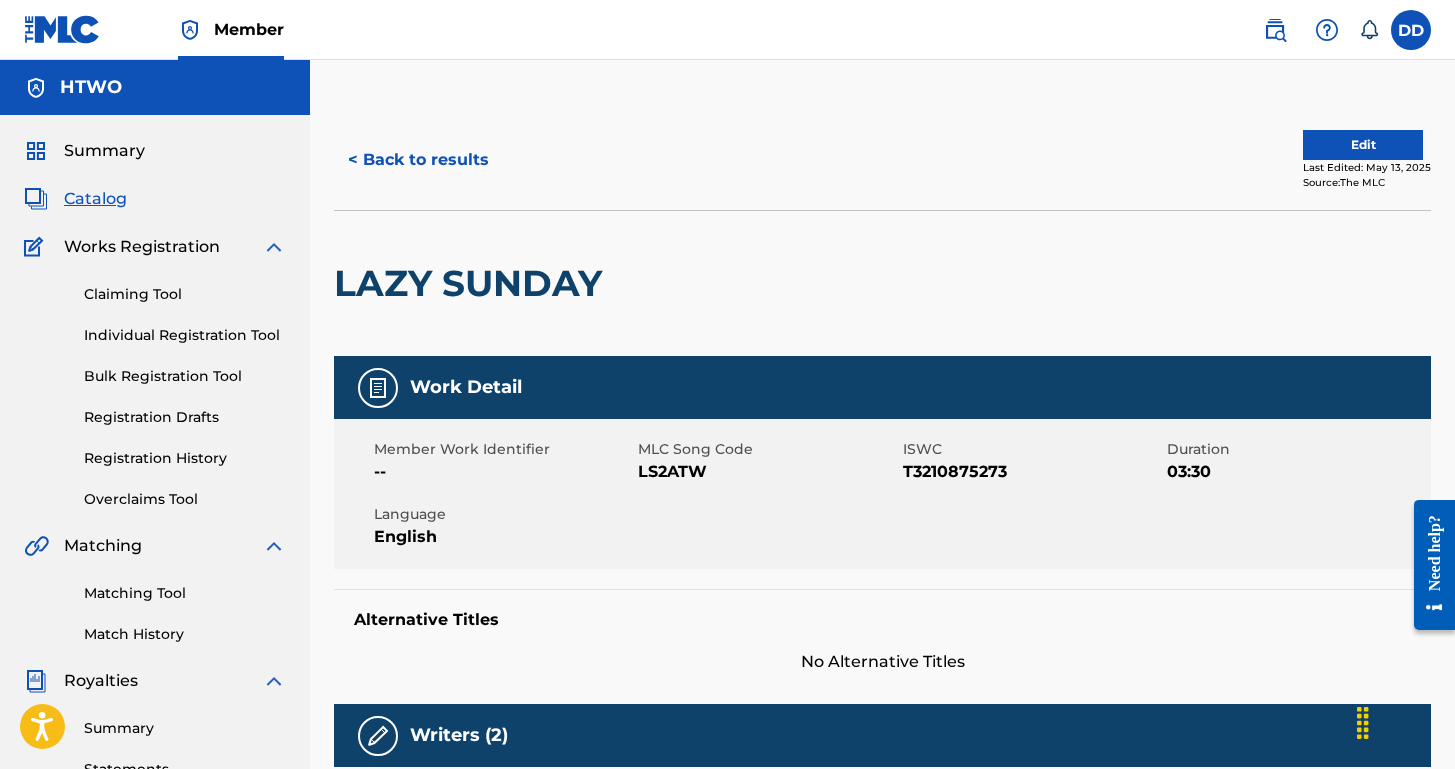 scroll, scrollTop: 0, scrollLeft: 0, axis: both 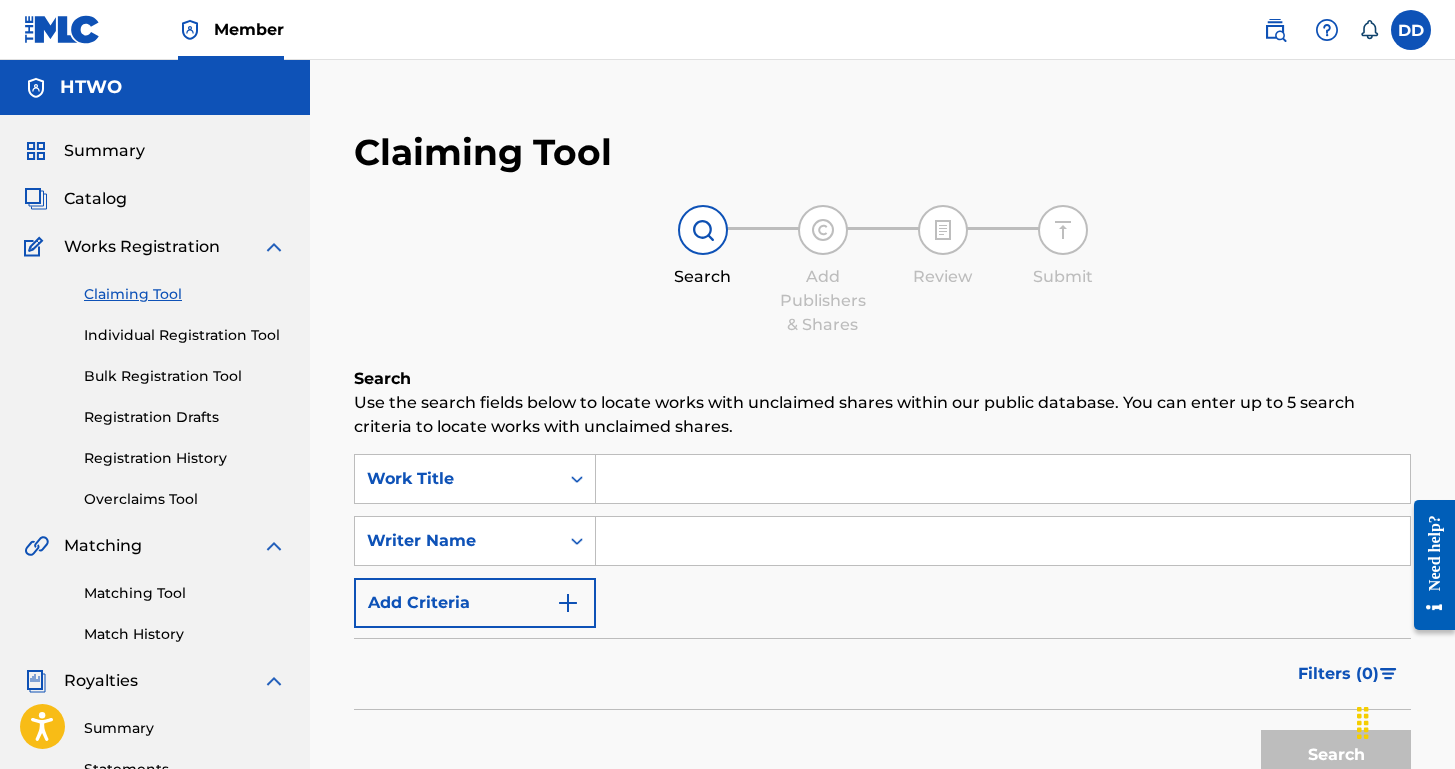 click on "Summary" at bounding box center (104, 151) 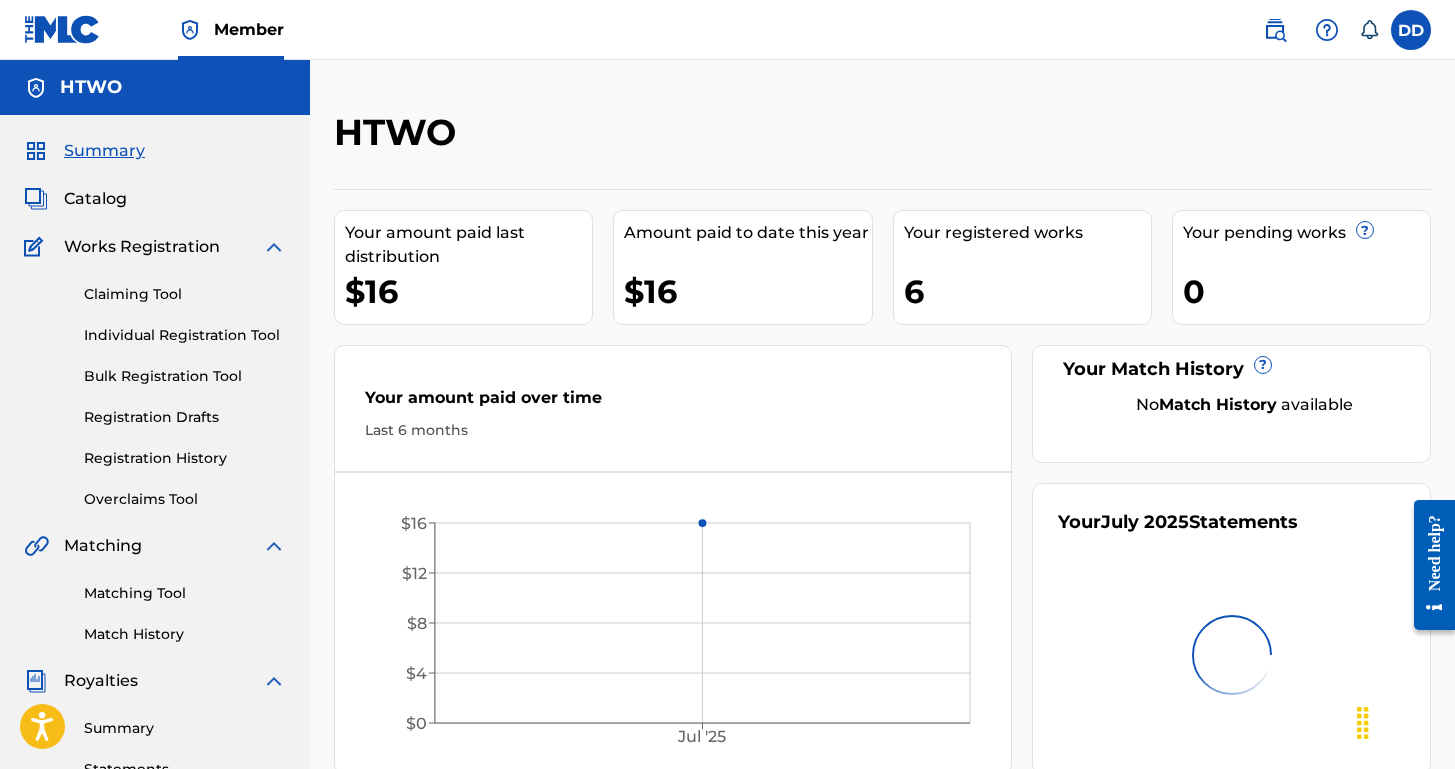 click on "$16" at bounding box center (747, 291) 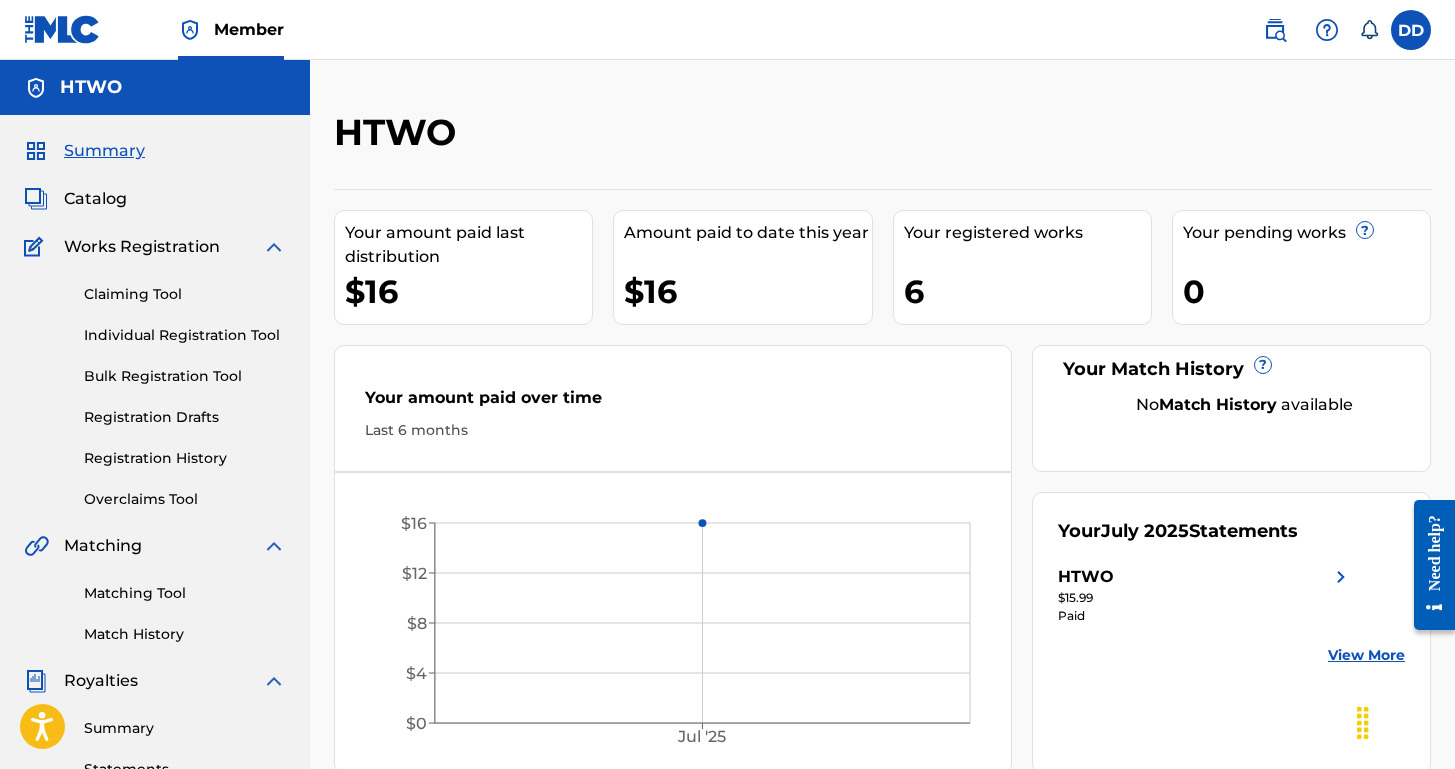 scroll, scrollTop: 0, scrollLeft: 0, axis: both 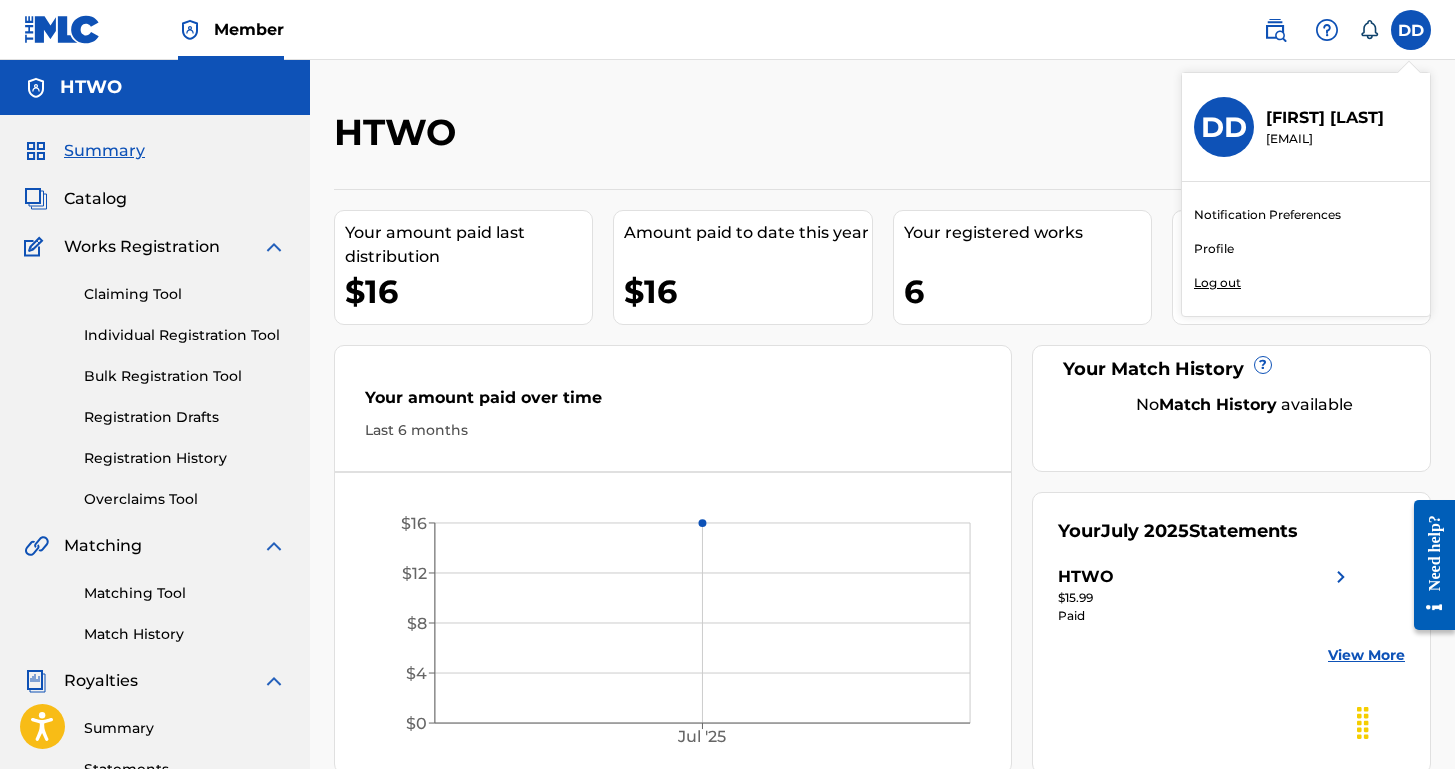 click on "HTWO Your amount paid last distribution   $16 Amount paid to date this year   $16 Your registered works   6 Your pending works   ? 0 Your Match History ? No  Match History   available Your amount paid over time Last 6 months Jul '25 $0 $4 $8 $12 $16 Your  July 2025  Statements HTWO $15.99 Paid View More" at bounding box center [882, 442] 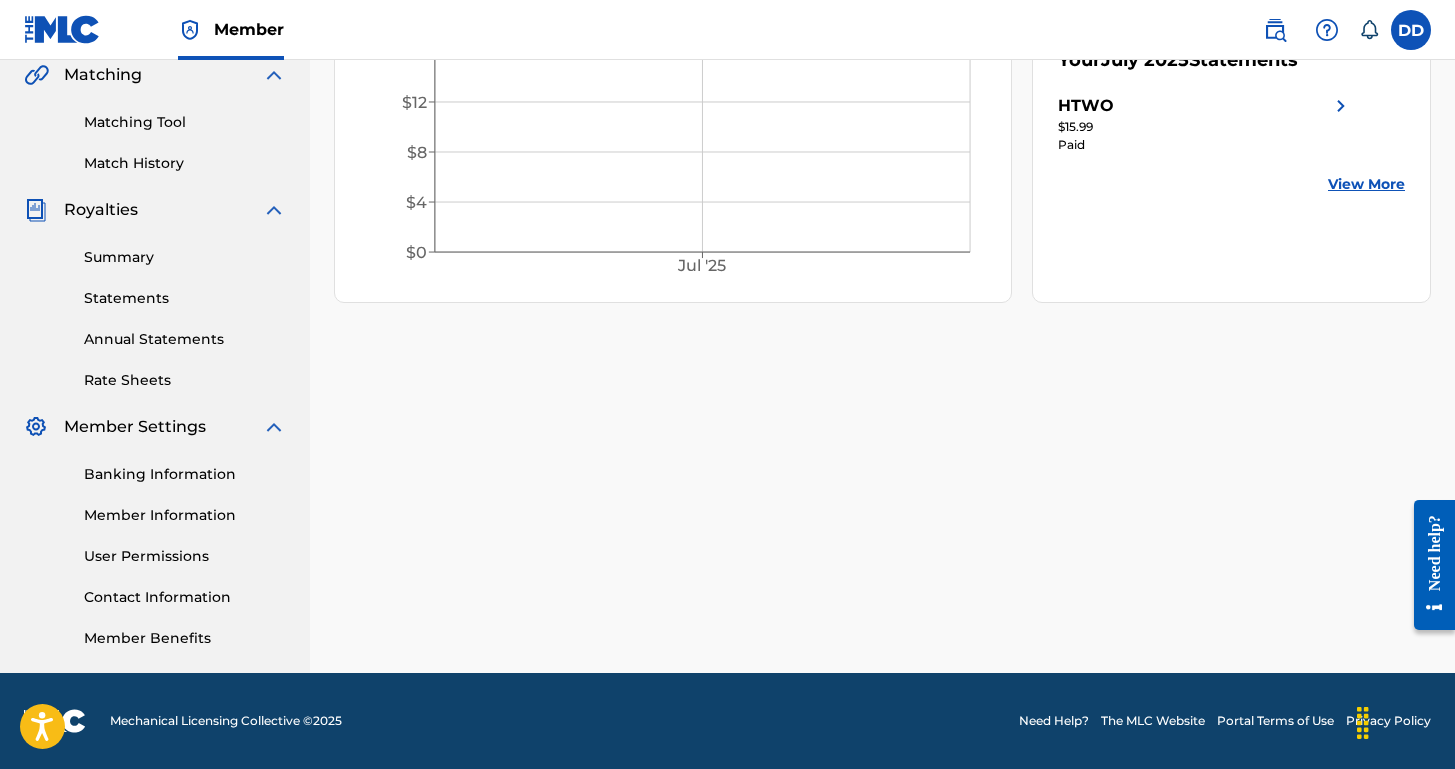 scroll, scrollTop: 471, scrollLeft: 0, axis: vertical 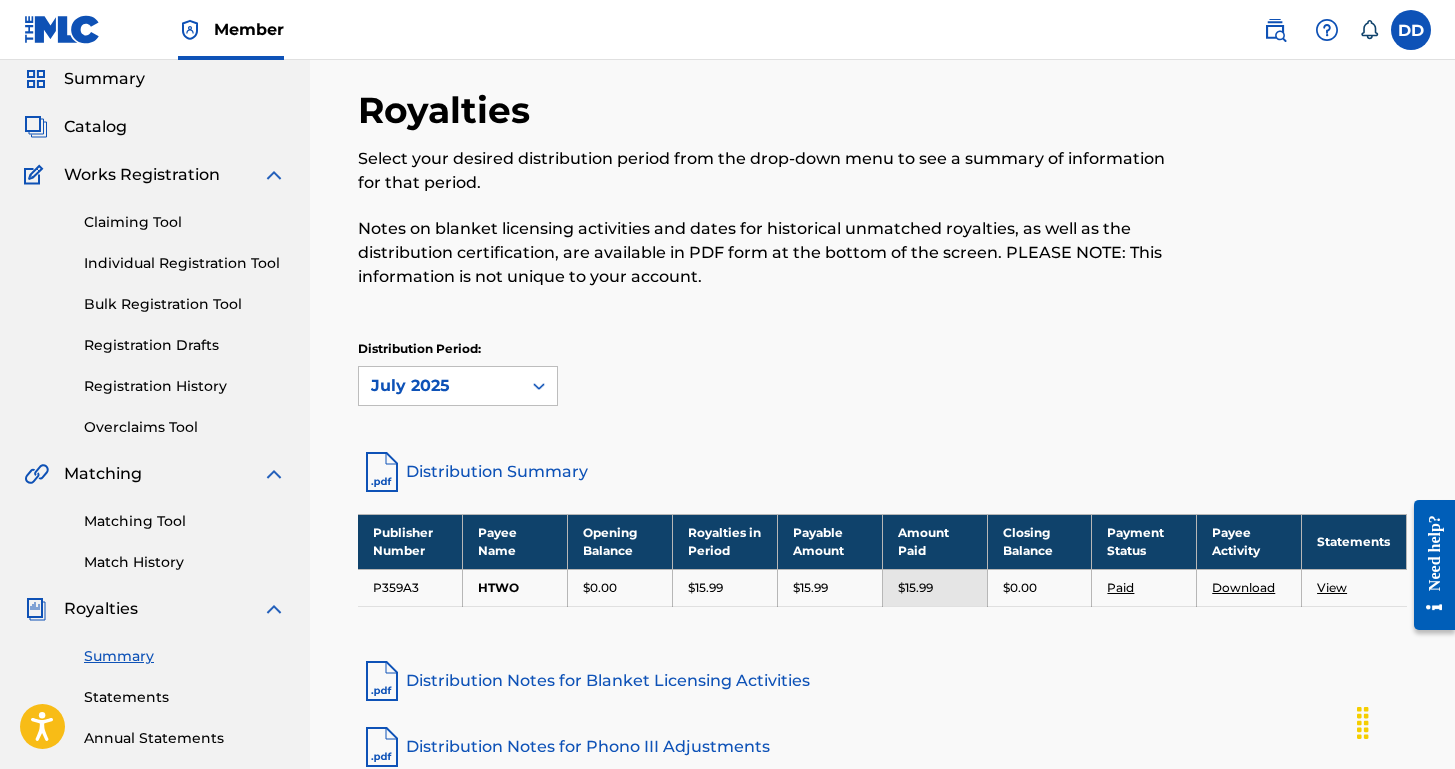 click on "$15.99" at bounding box center [934, 587] 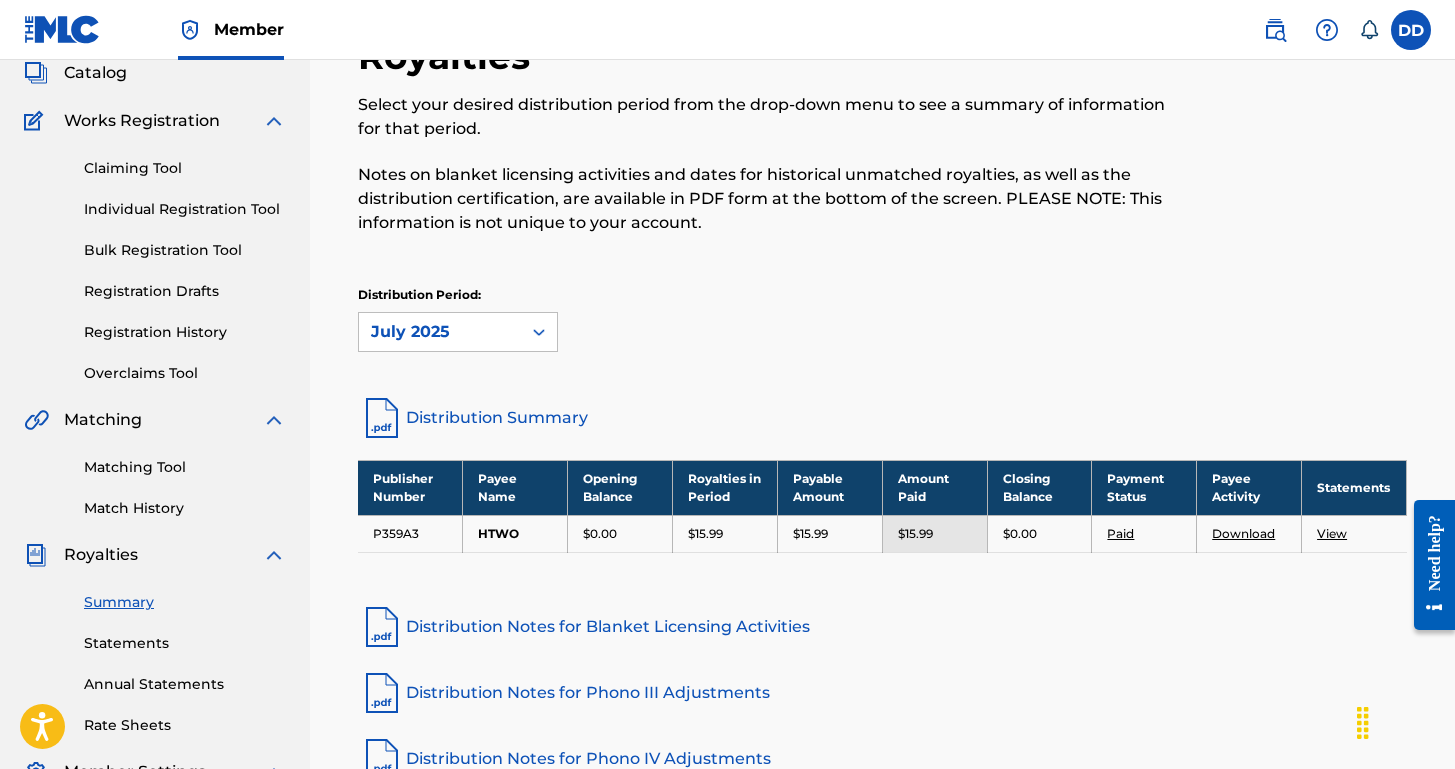 scroll, scrollTop: 123, scrollLeft: 0, axis: vertical 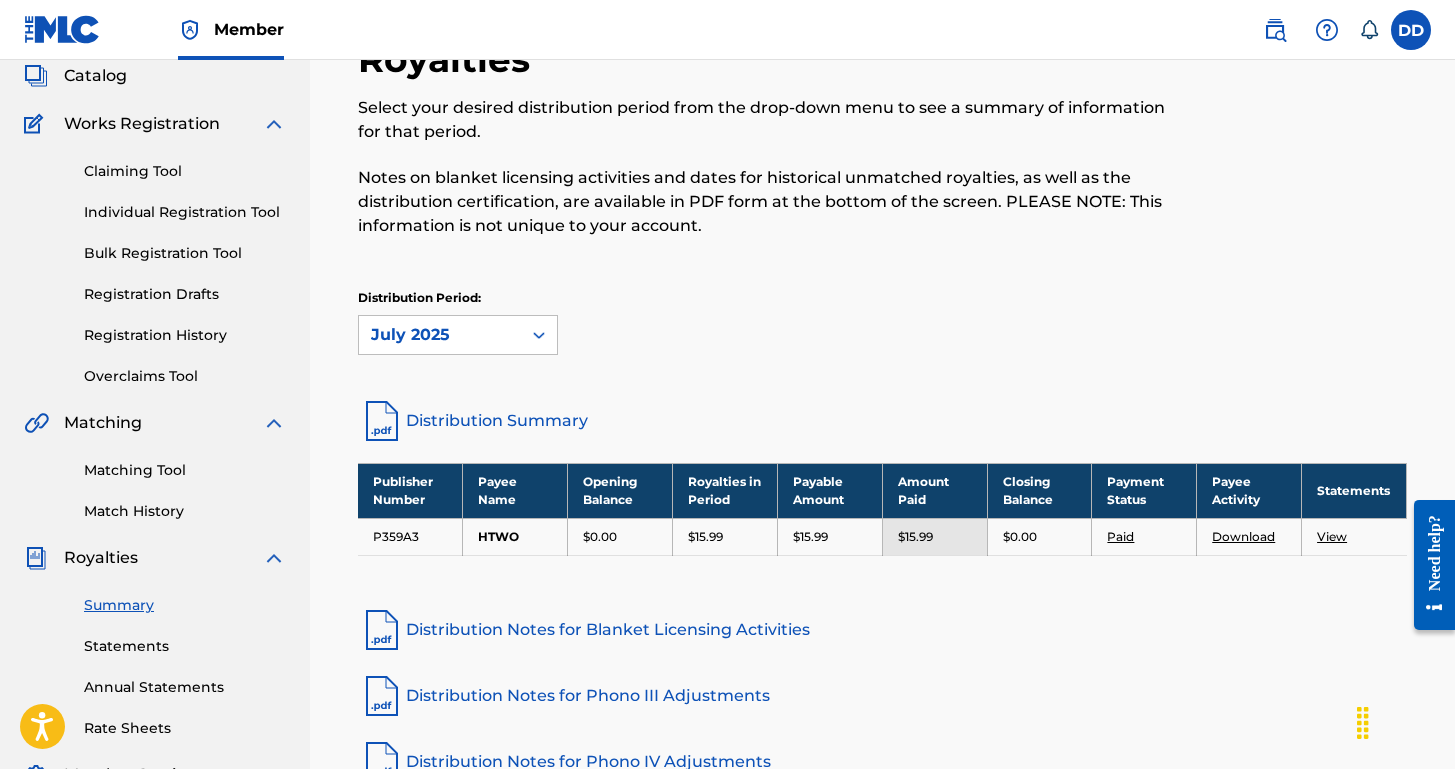 click on "$15.99" at bounding box center [935, 537] 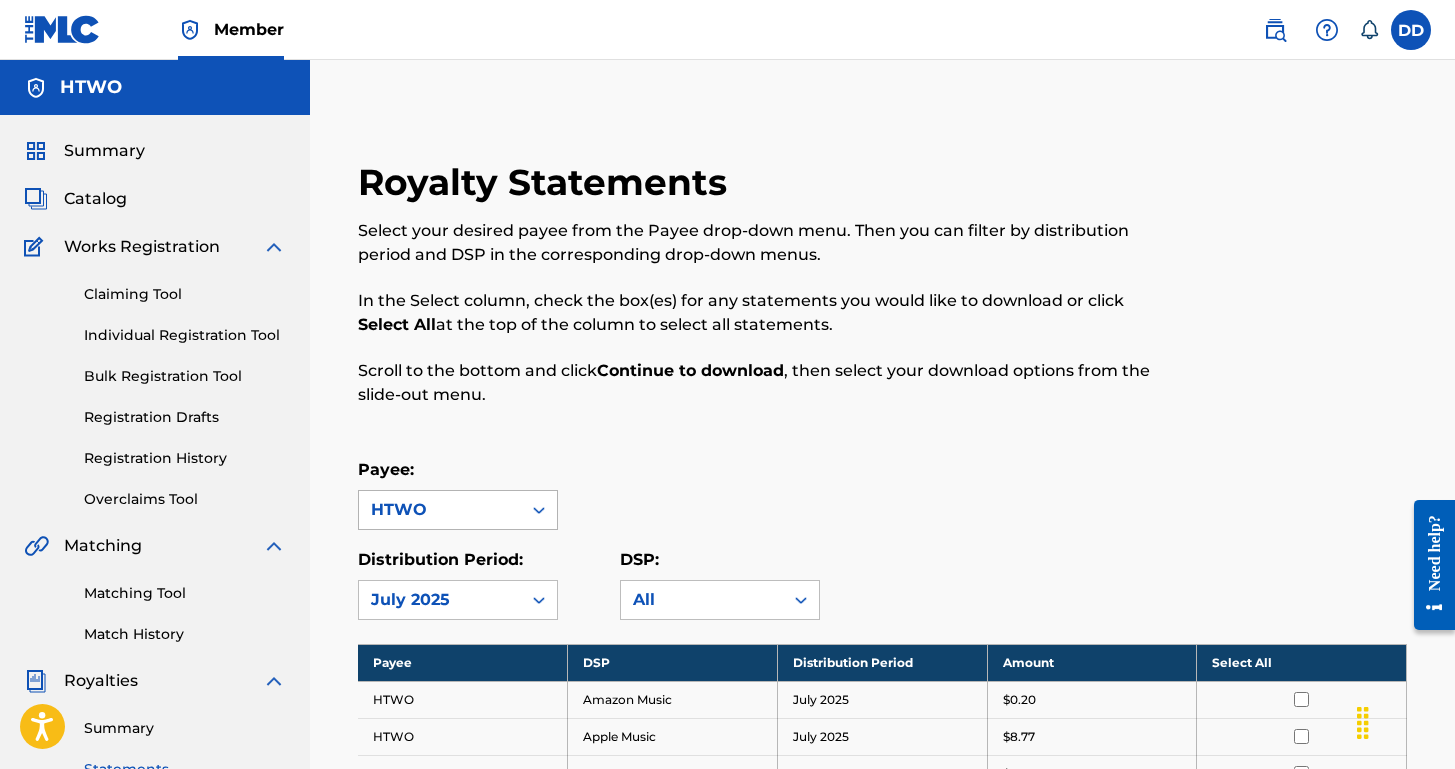 scroll, scrollTop: 0, scrollLeft: 0, axis: both 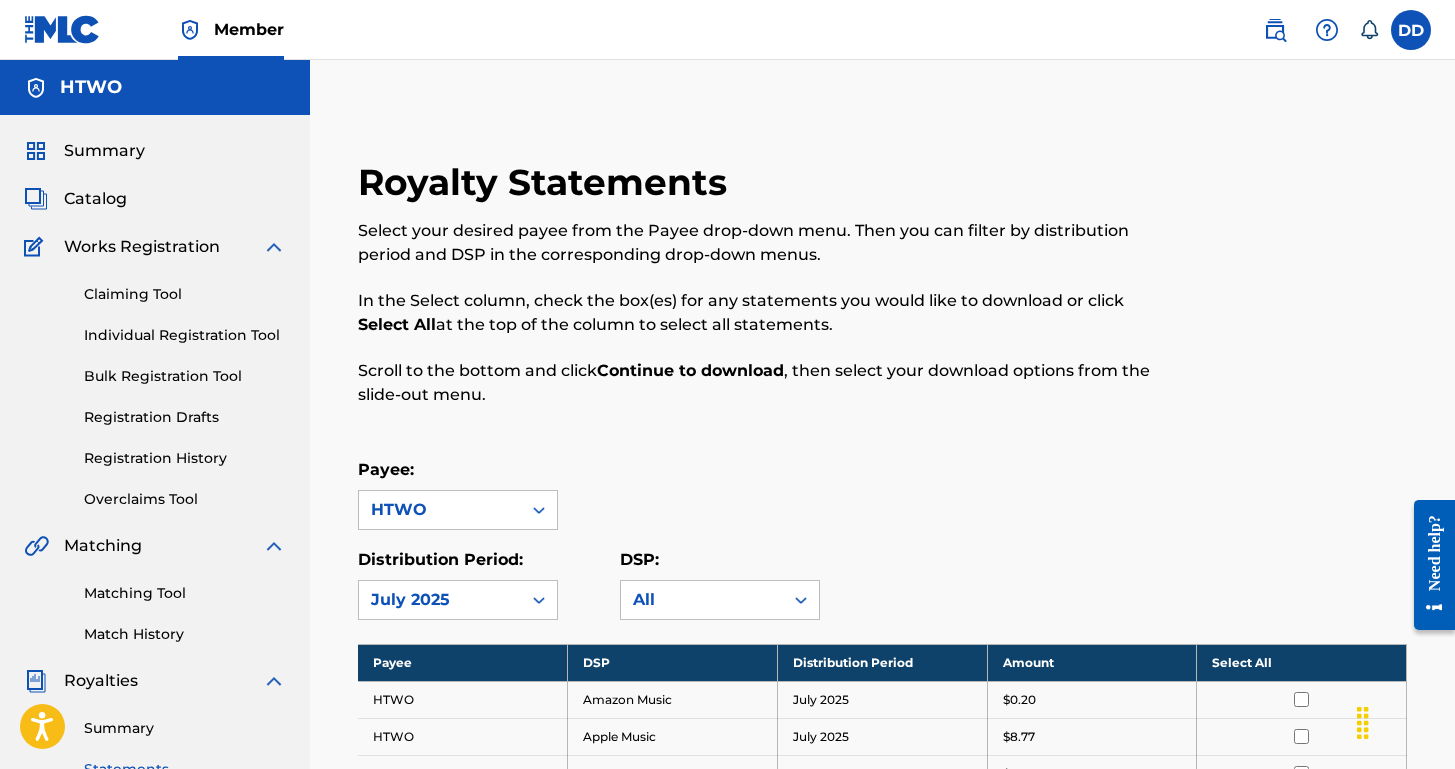 click on "Payee:" at bounding box center (458, 470) 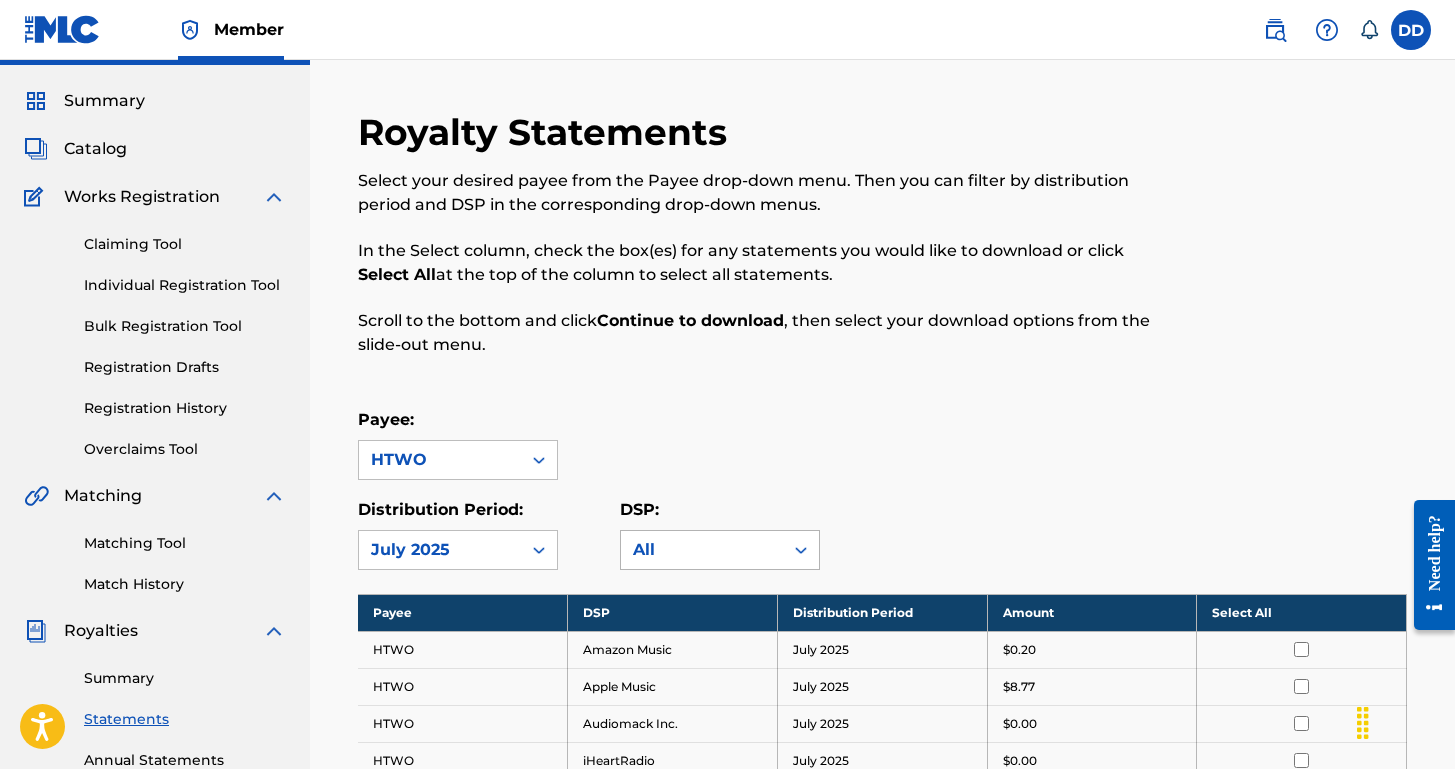 click on "All" at bounding box center [720, 550] 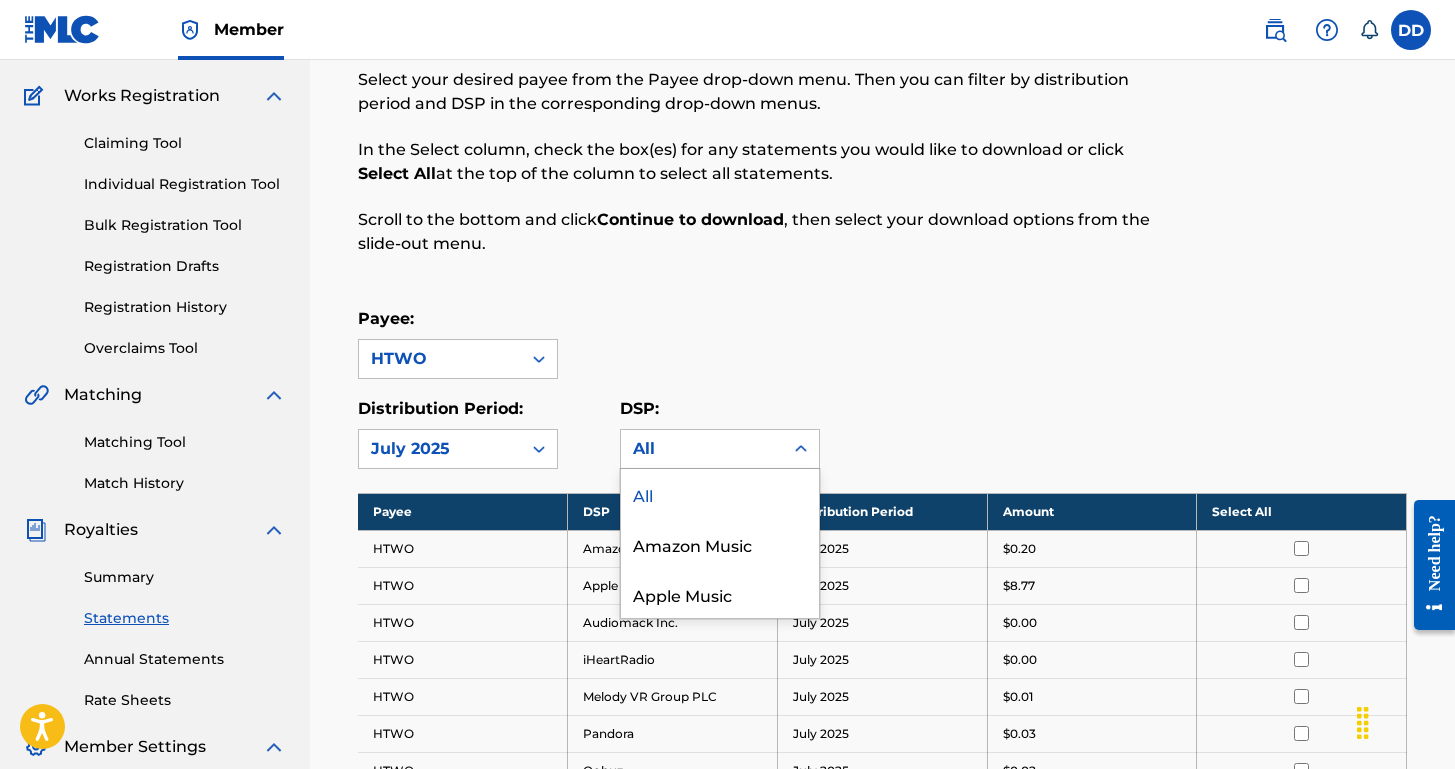 scroll, scrollTop: 152, scrollLeft: 0, axis: vertical 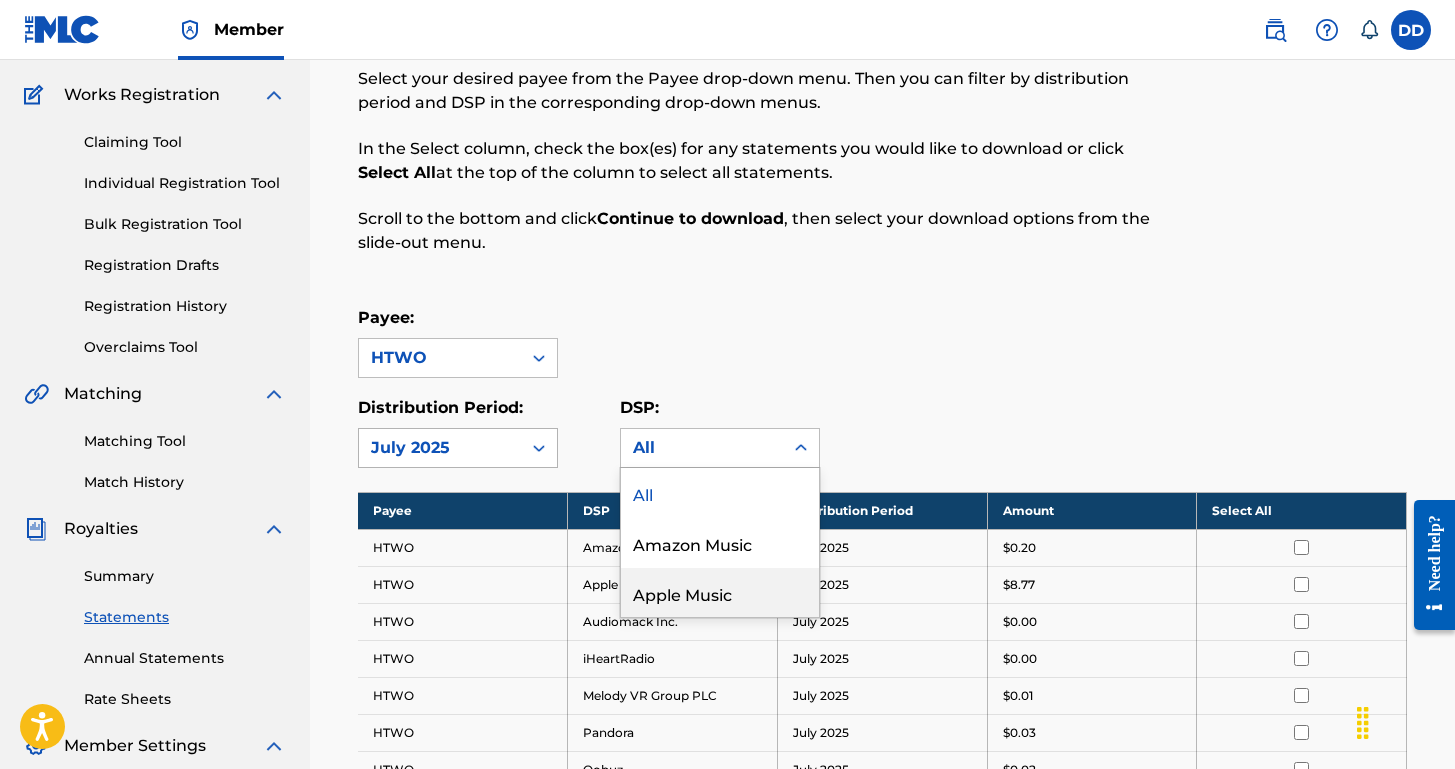 click on "July 2025" at bounding box center [440, 448] 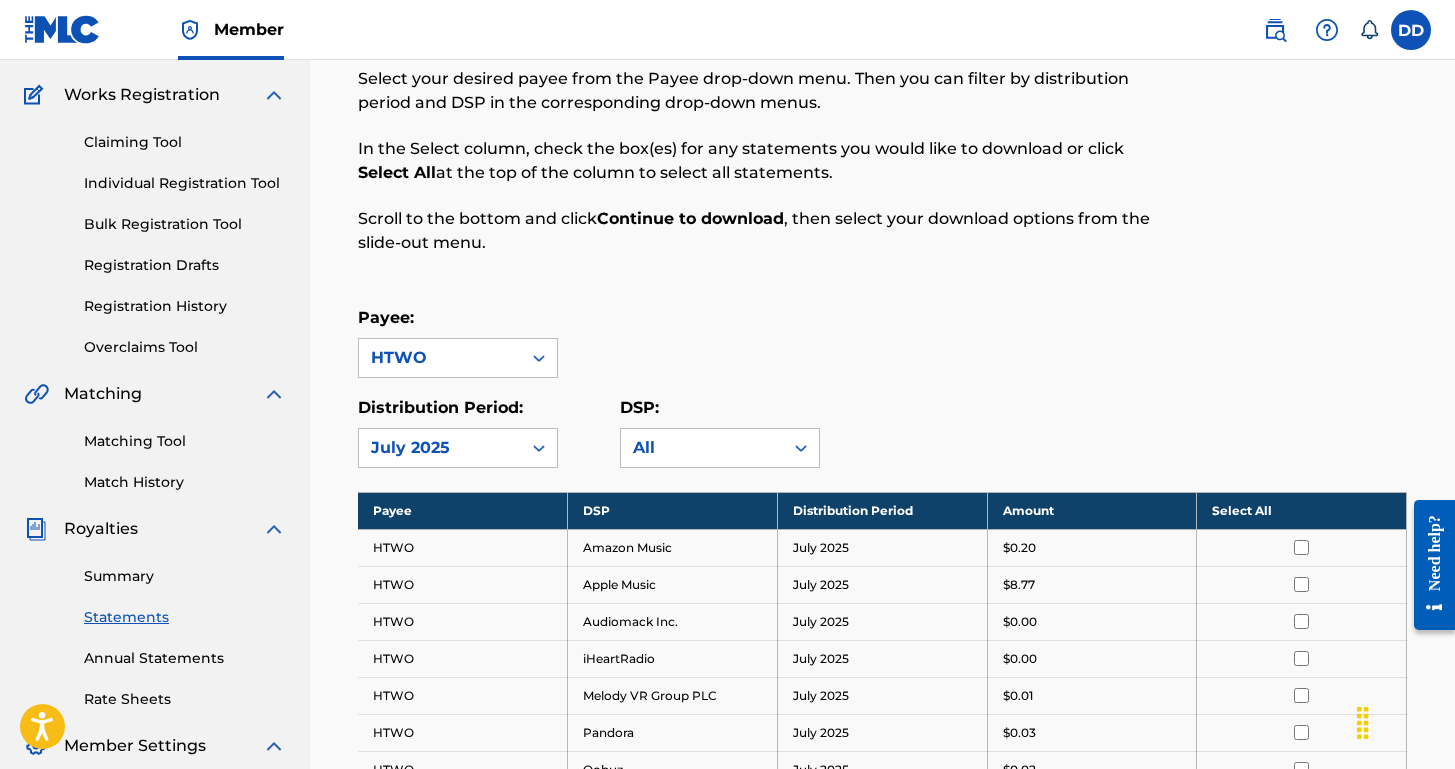 click on "Royalty Statements Select your desired payee from the Payee drop-down menu. Then you can filter by distribution period and DSP in the corresponding drop-down menus. In the Select column, check the box(es) for any statements you would like to download or click    Select All   at the top of the column to select all statements. Scroll to the bottom and click  Continue to download , then select your download options from the slide-out menu. Payee: HTWO Distribution Period: July 2025 DSP: All Payee DSP Distribution Period Amount Select All HTWO Amazon Music July 2025 $0.20 HTWO Apple Music July 2025 $8.77 HTWO Audiomack Inc. July 2025 $0.00 HTWO iHeartRadio July 2025 $0.00 HTWO Melody VR Group PLC July 2025 $0.01 HTWO Pandora July 2025 $0.03 HTWO Qobuz July 2025 $0.02 HTWO Spotify July 2025 $3.90 HTWO Tidal July 2025 $0.04 HTWO YouTube July 2025 $3.02 Continue to download" at bounding box center [882, 559] 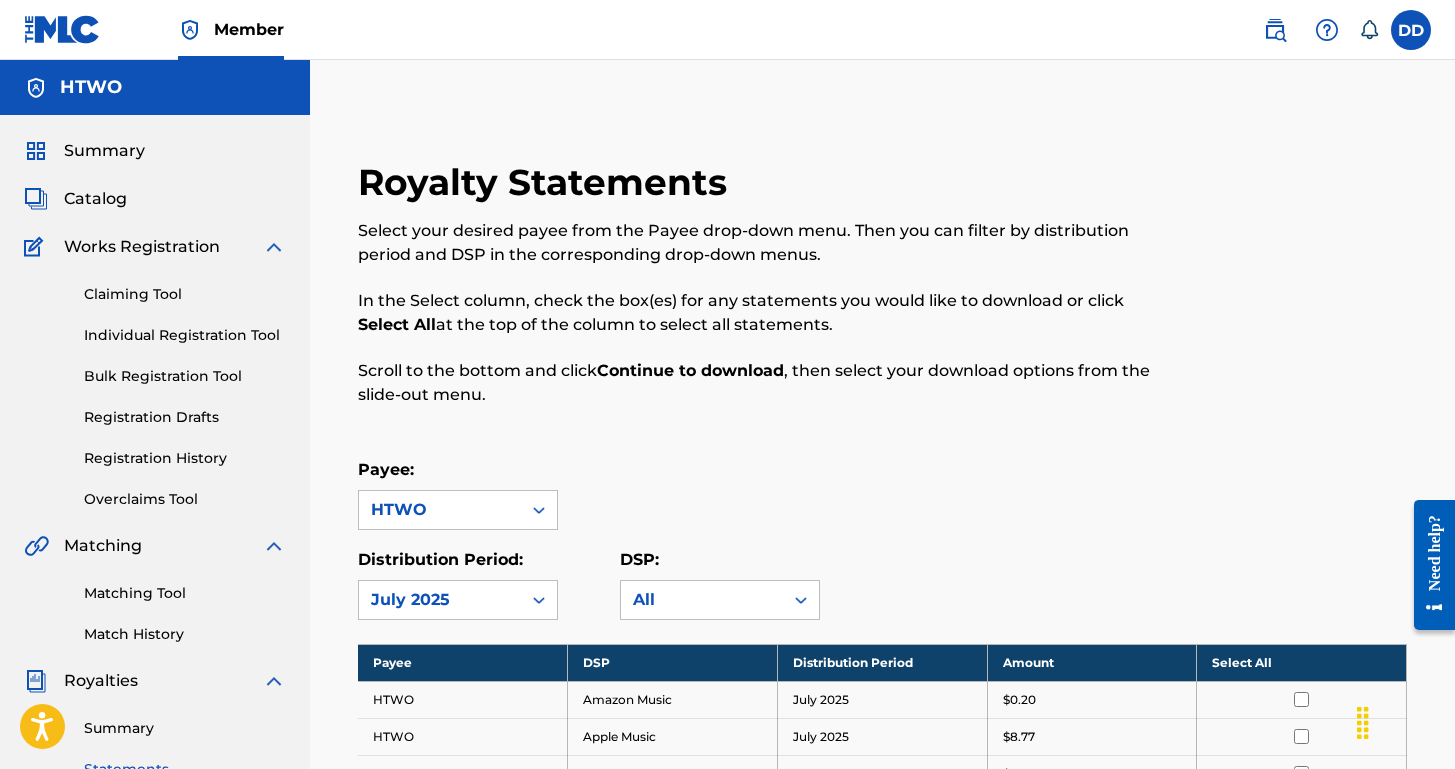 scroll, scrollTop: 0, scrollLeft: 0, axis: both 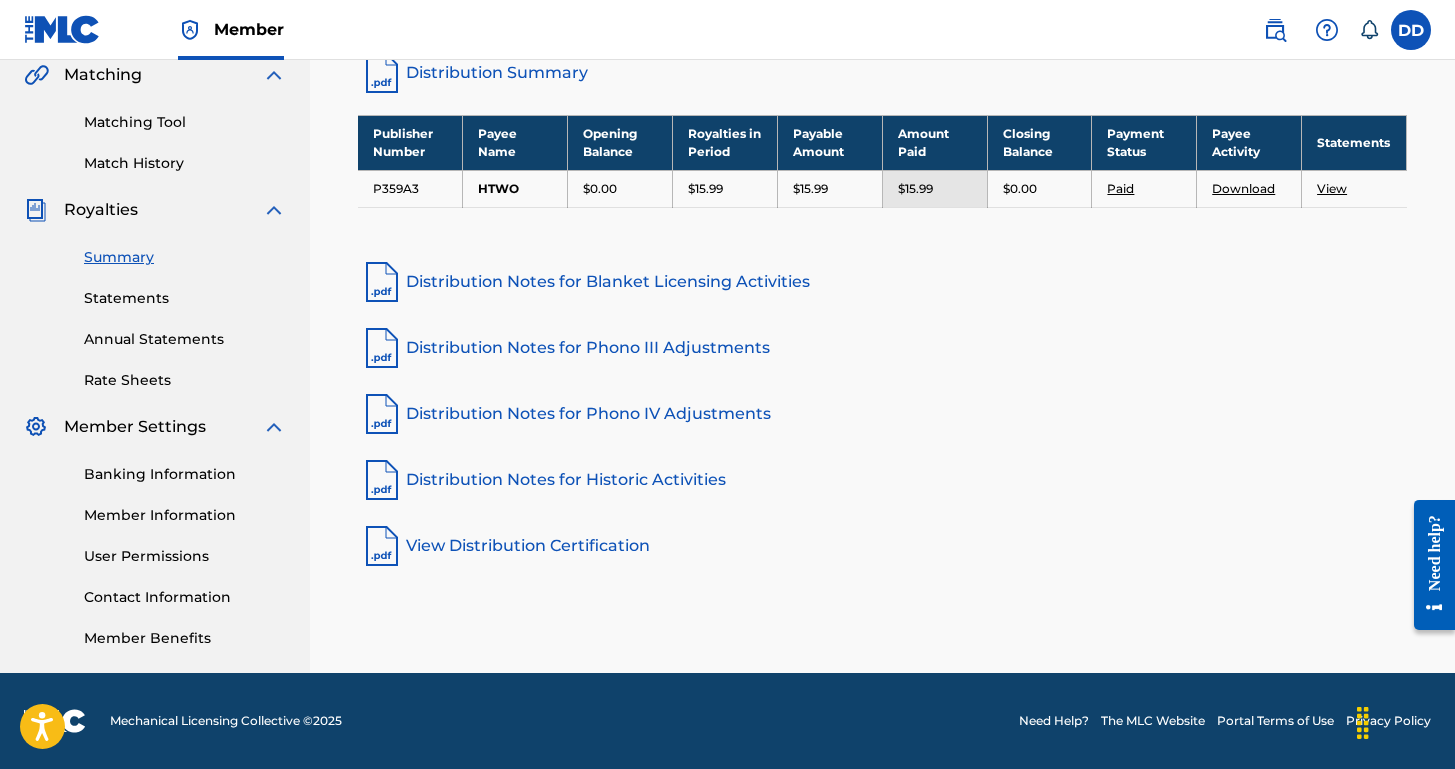 click on "Statements" at bounding box center [185, 298] 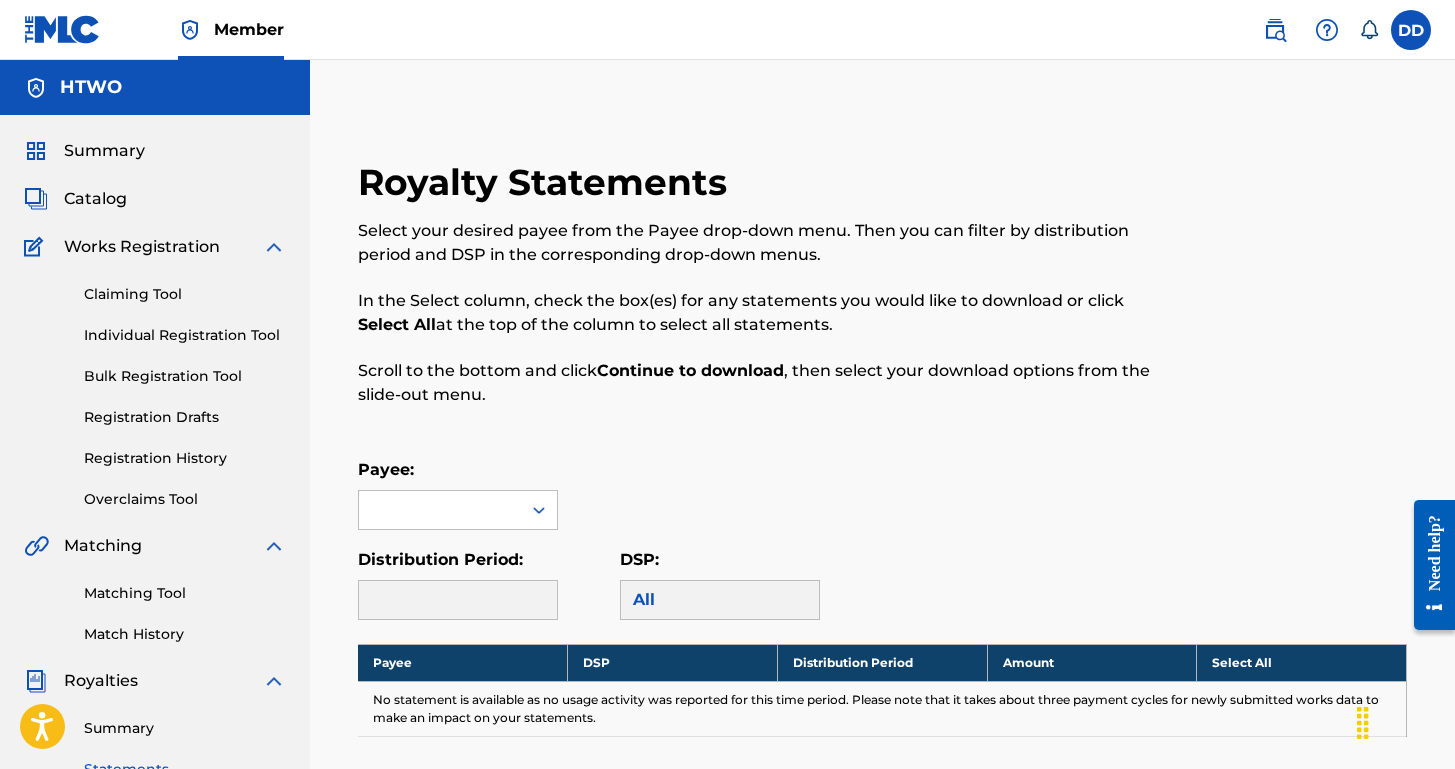 scroll, scrollTop: 411, scrollLeft: 0, axis: vertical 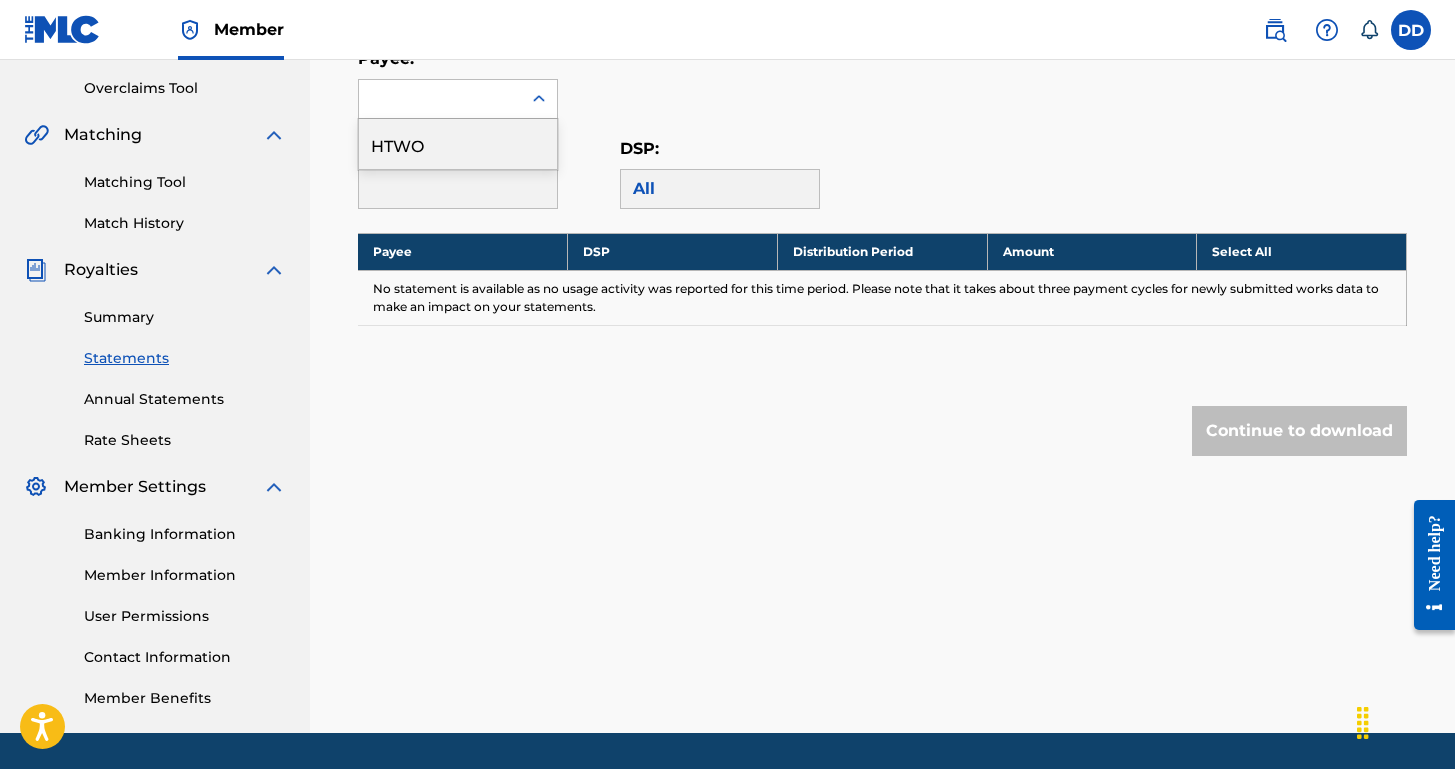click at bounding box center [539, 99] 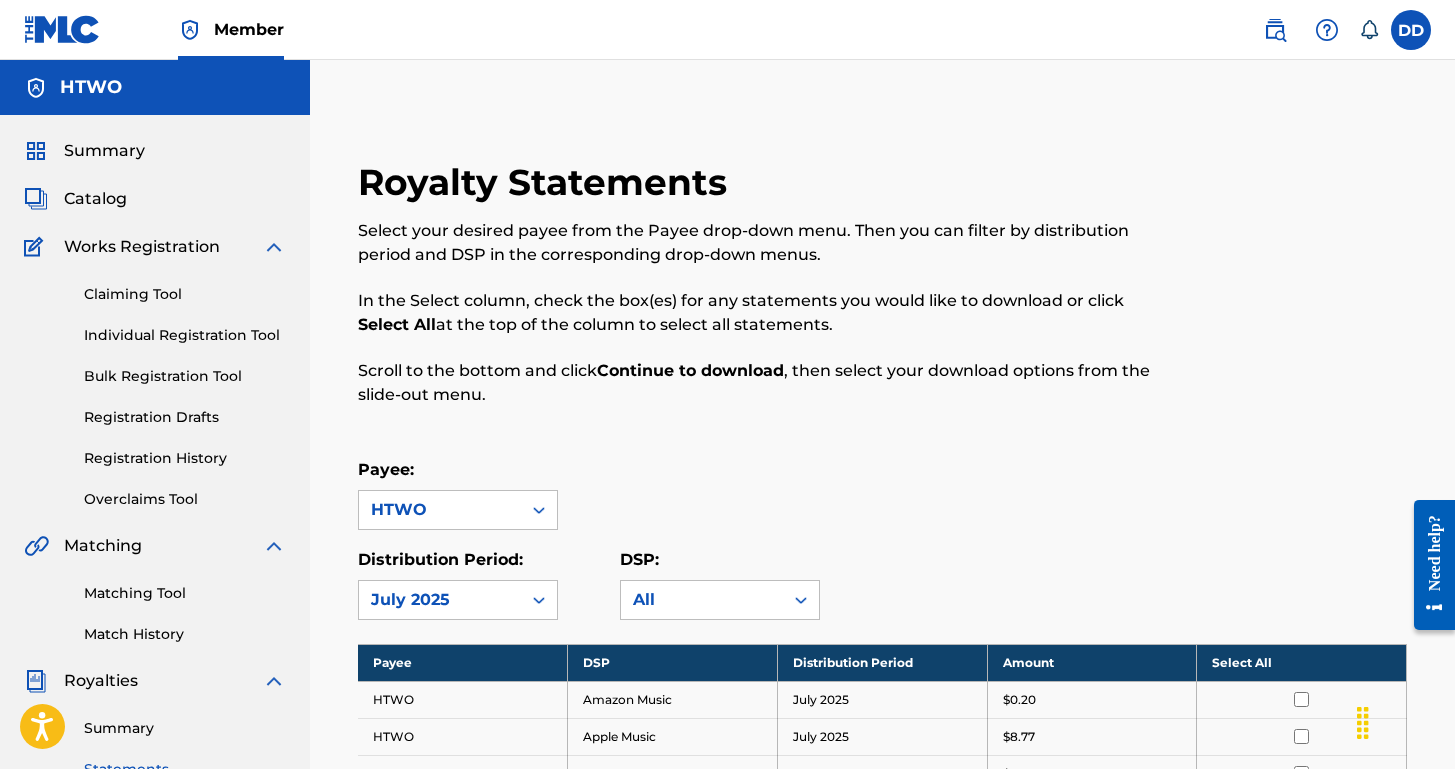 scroll, scrollTop: 0, scrollLeft: 0, axis: both 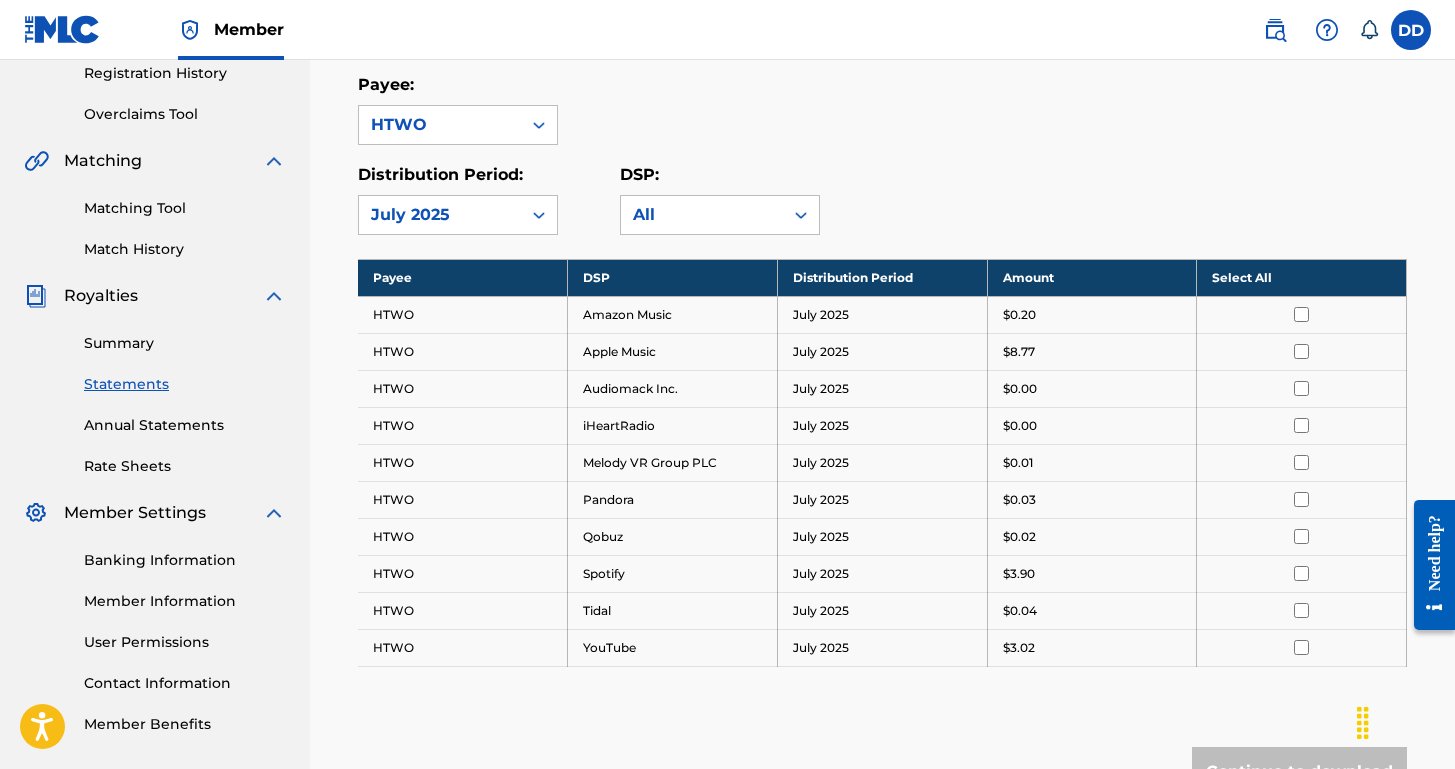 click on "Banking Information" at bounding box center (185, 560) 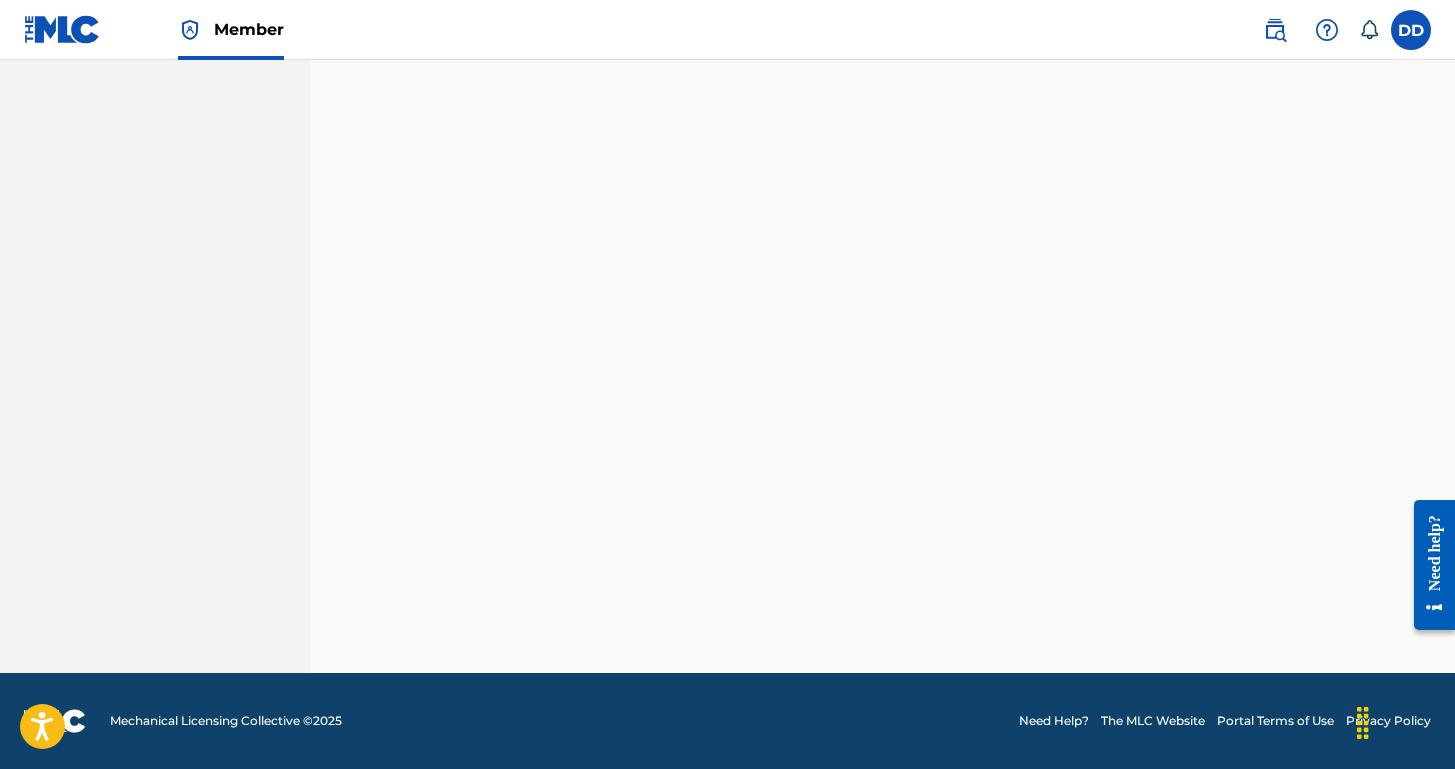 scroll, scrollTop: 681, scrollLeft: 0, axis: vertical 